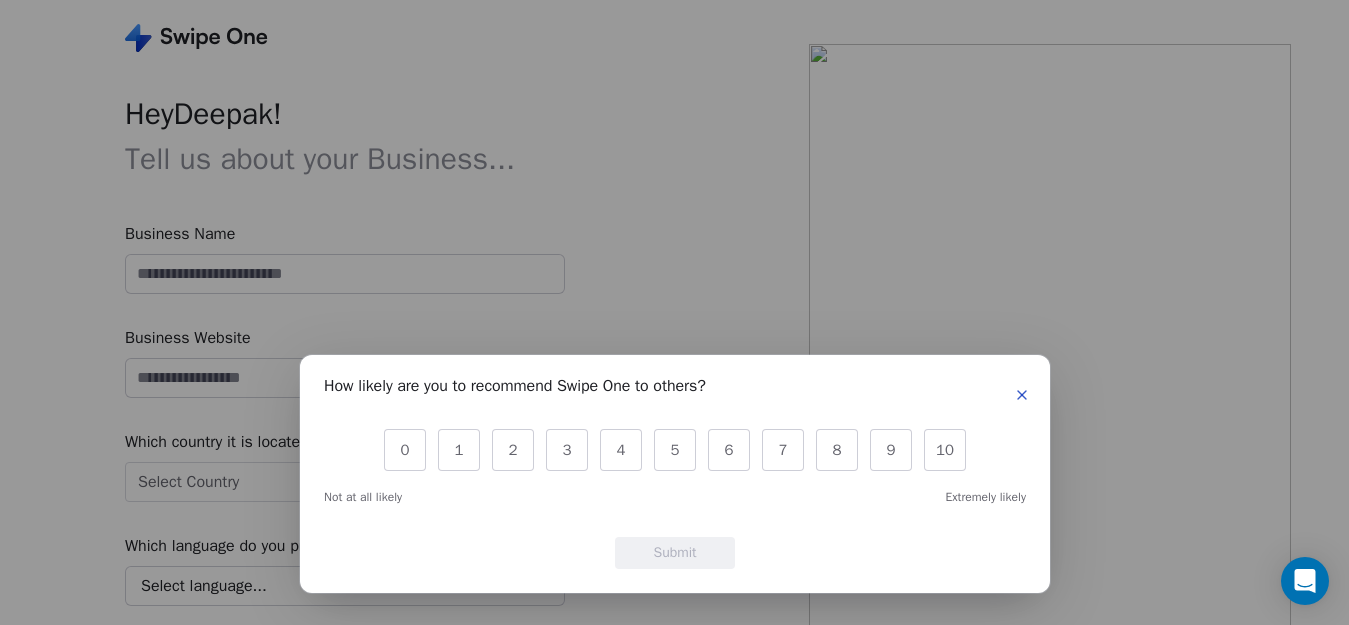 scroll, scrollTop: 0, scrollLeft: 0, axis: both 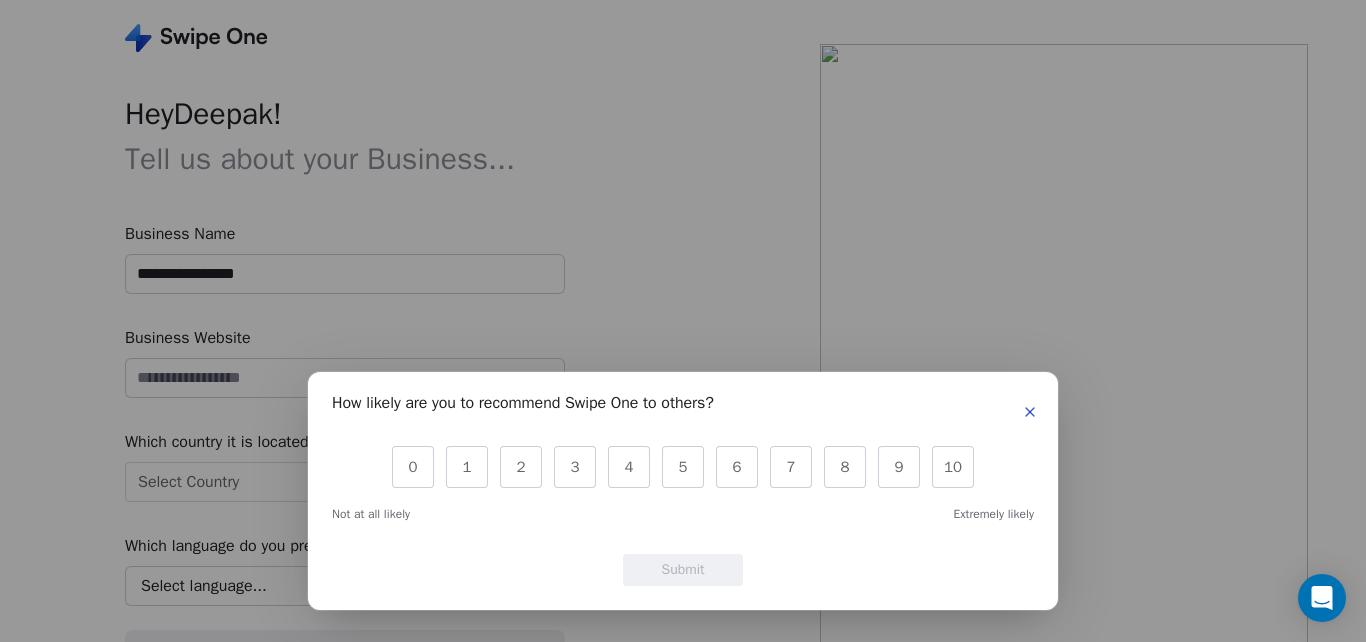 click on "How likely are you to recommend Swipe One to others? 0 1 2 3 4 5 6 7 8 9 10 Not at all likely Extremely likely Submit" at bounding box center (683, 491) 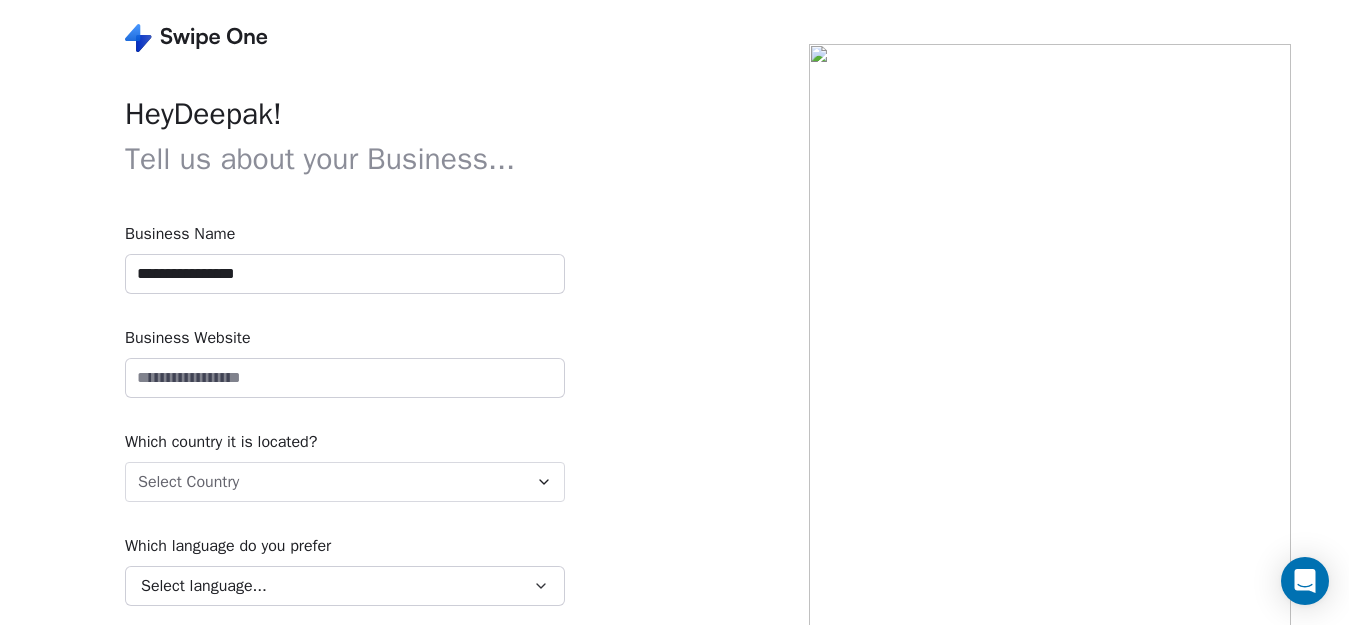 click on "**********" at bounding box center (345, 274) 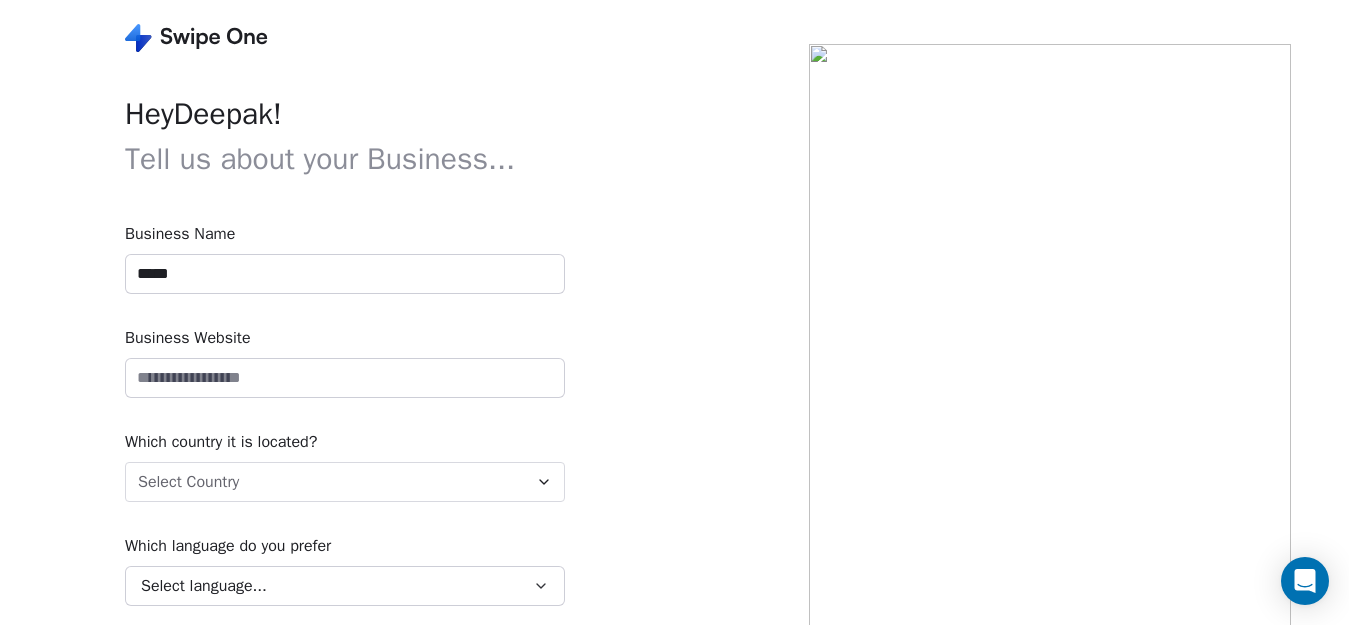 type on "****" 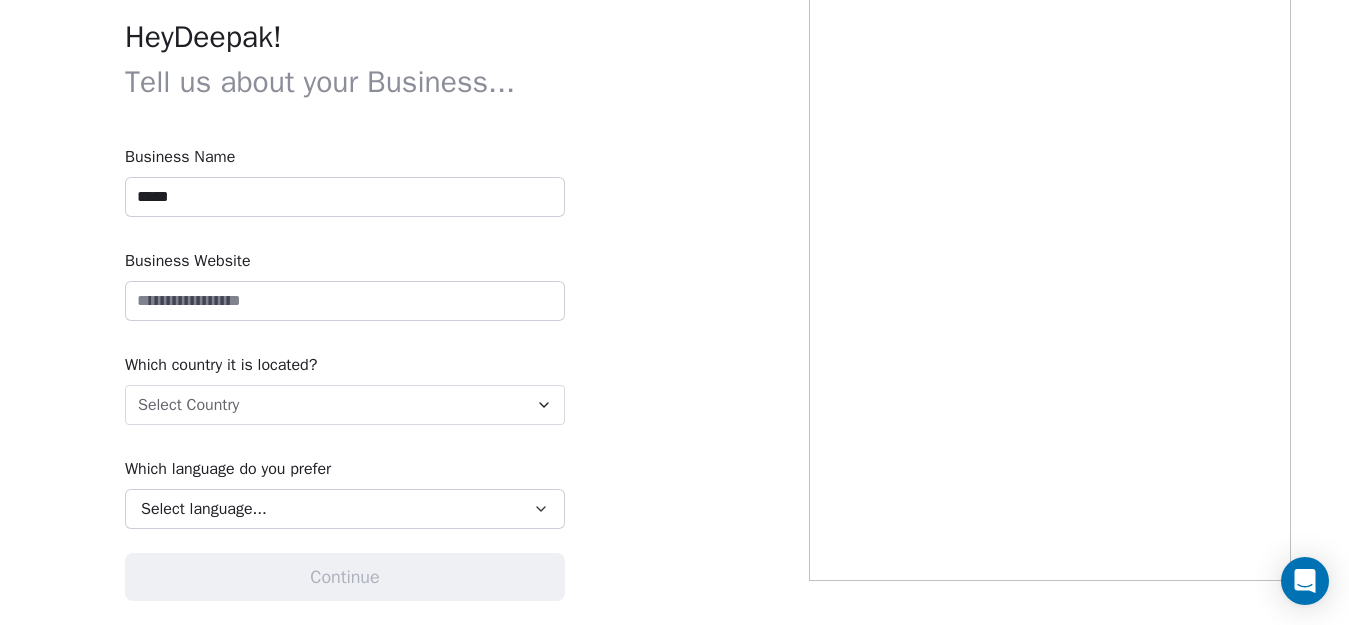 click on "Hey  Deepak !  Tell us about your Business... Business Name **** Business Website Which country it is located? Select Country Which language do you prefer Select language... Continue" at bounding box center [674, 274] 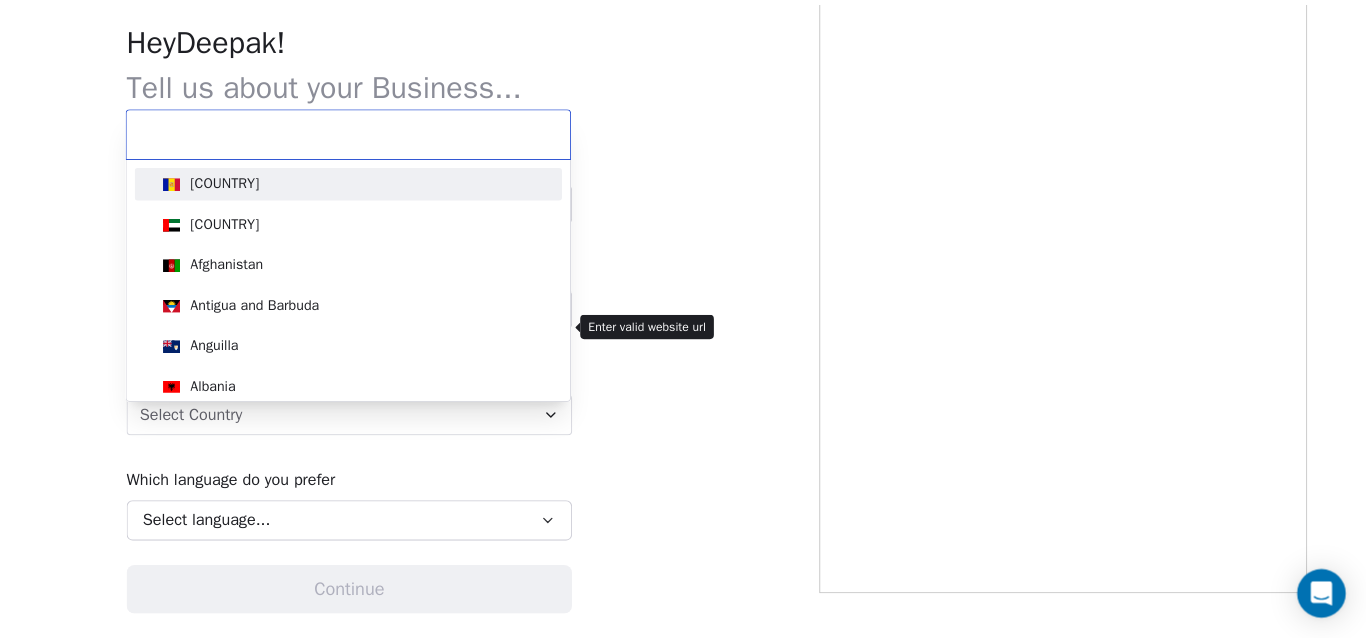 scroll, scrollTop: 60, scrollLeft: 0, axis: vertical 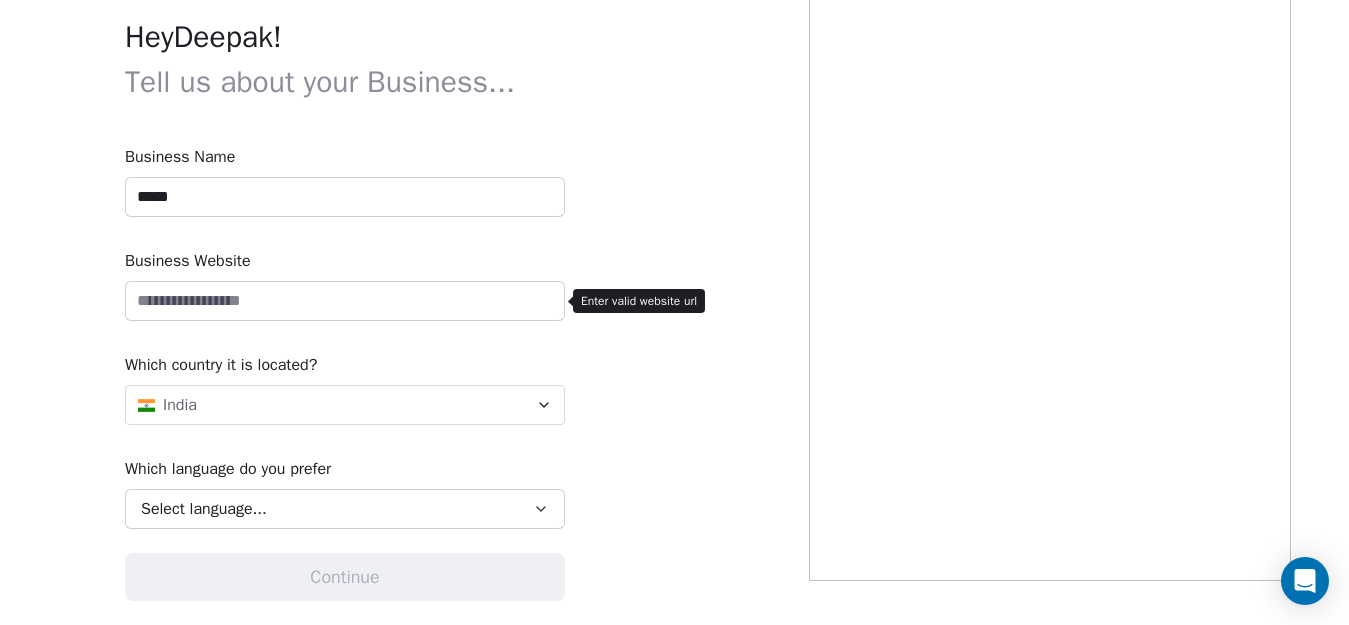click on "Which language do you prefer Select language..." at bounding box center (345, 493) 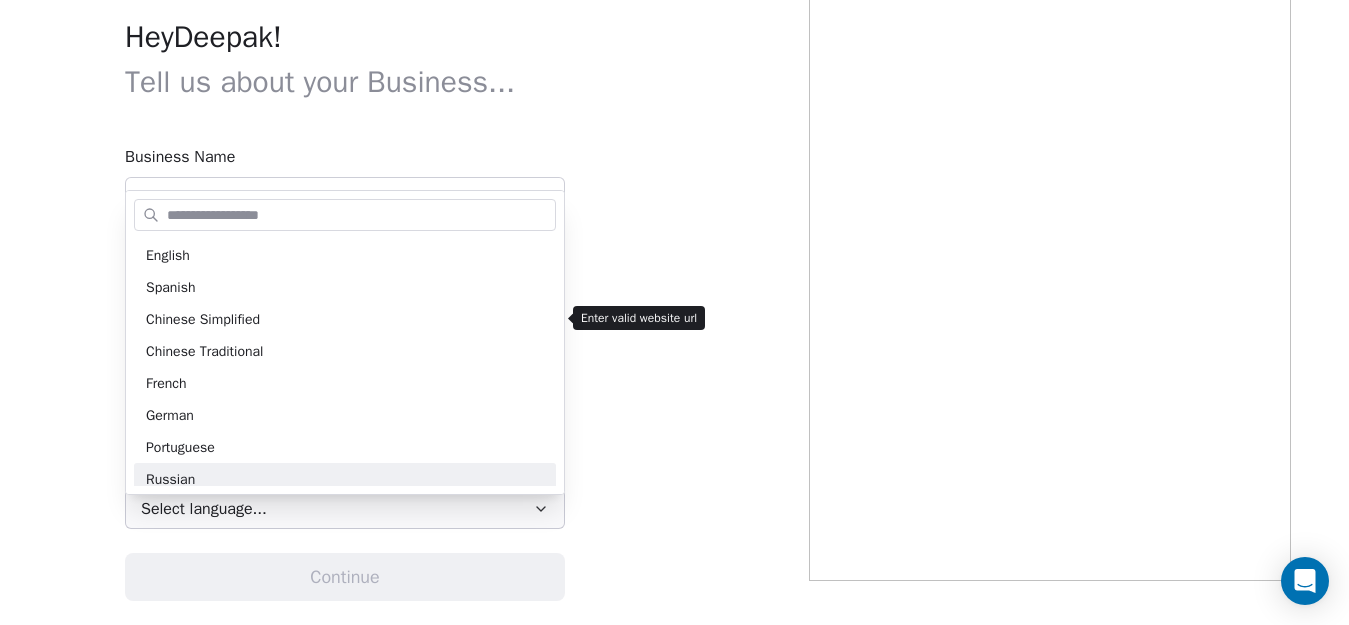 scroll, scrollTop: 60, scrollLeft: 0, axis: vertical 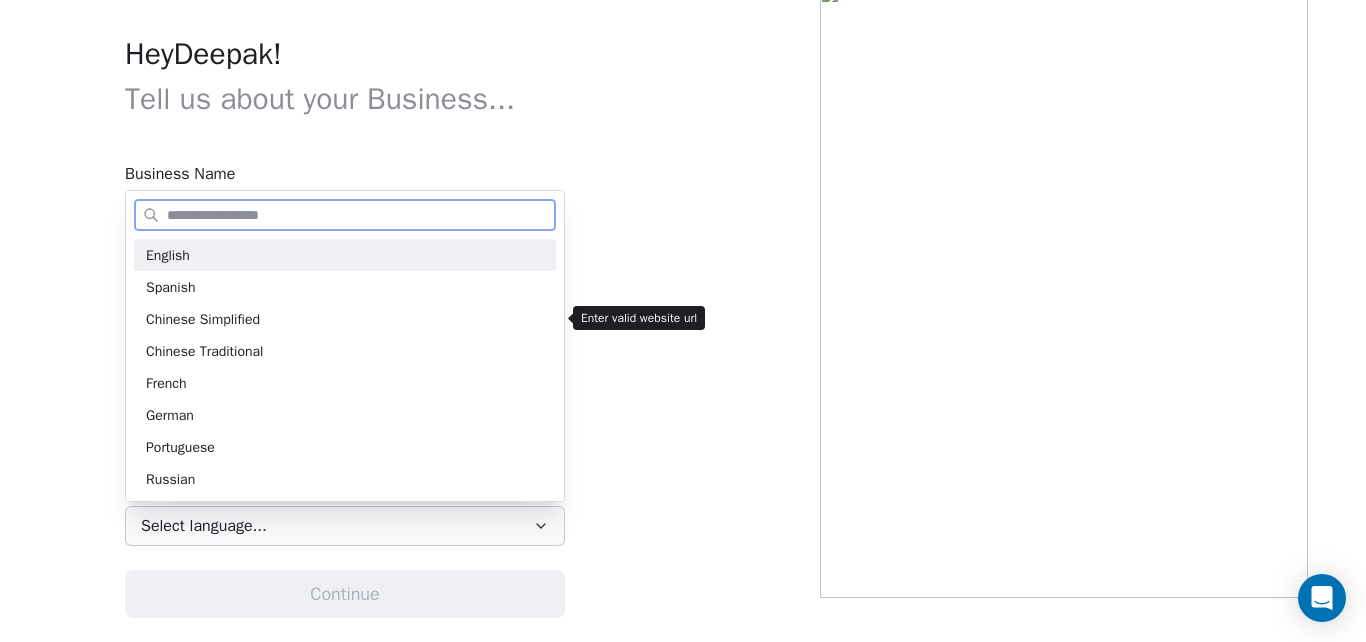 click on "English" at bounding box center (345, 255) 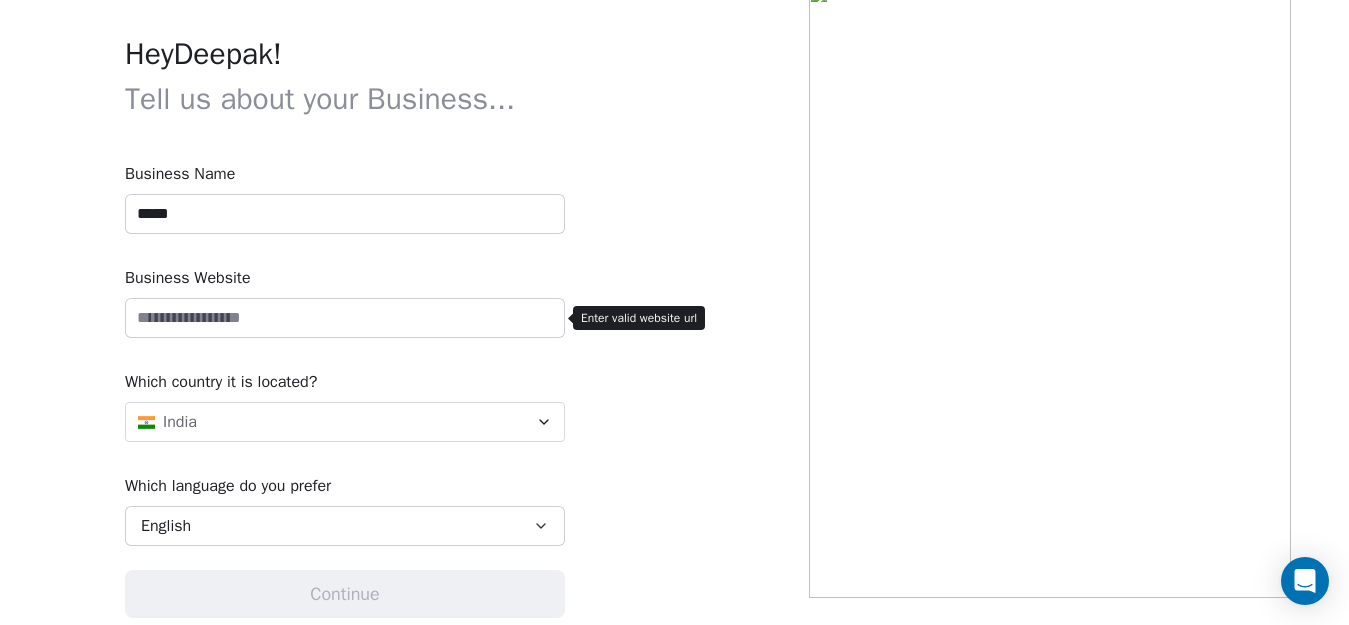 click at bounding box center (345, 318) 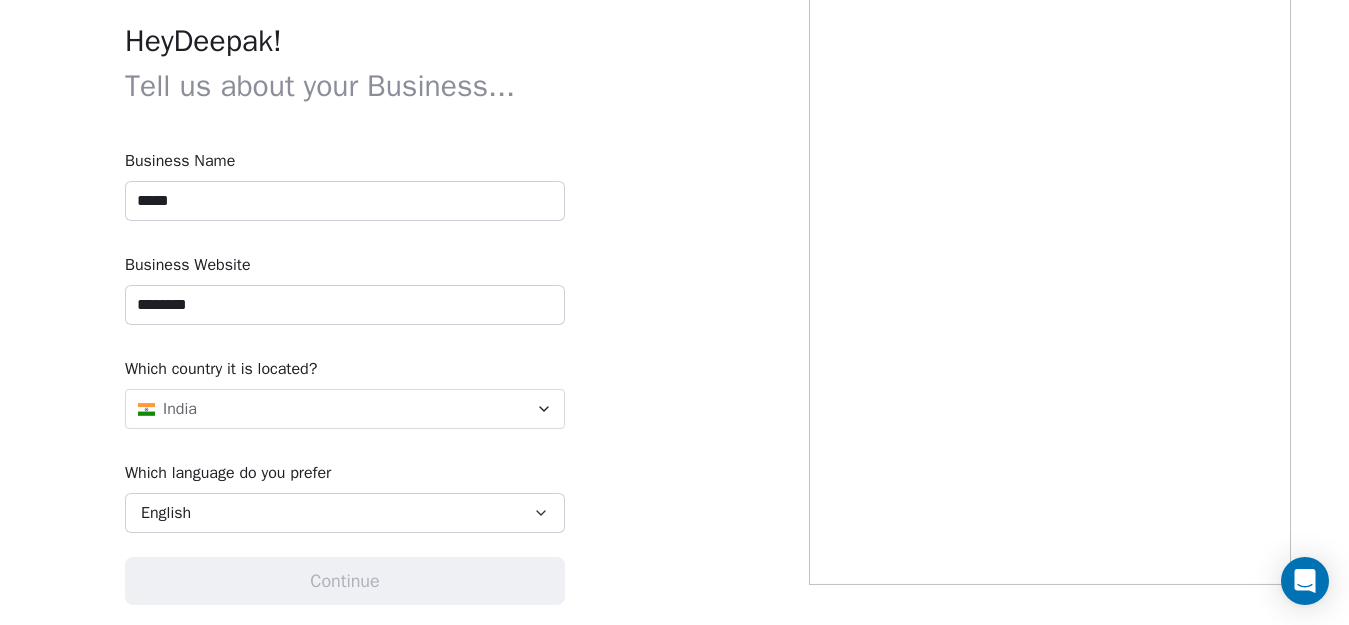 scroll, scrollTop: 77, scrollLeft: 0, axis: vertical 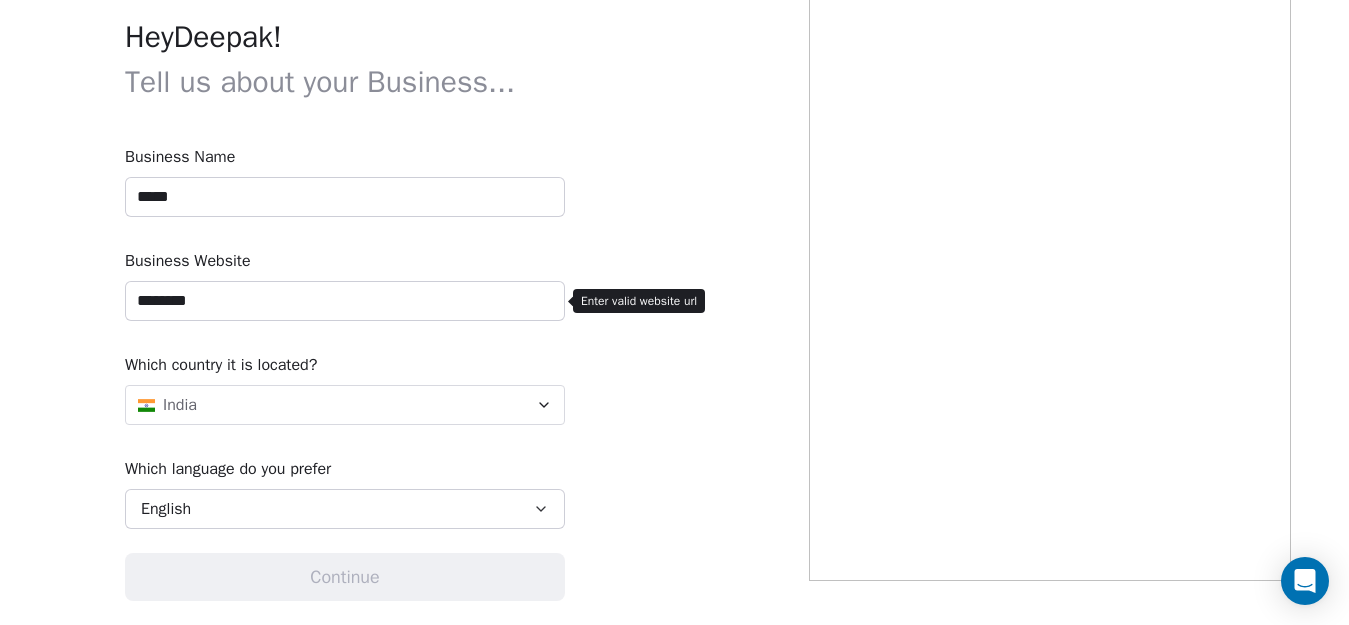 click on "********" at bounding box center [345, 301] 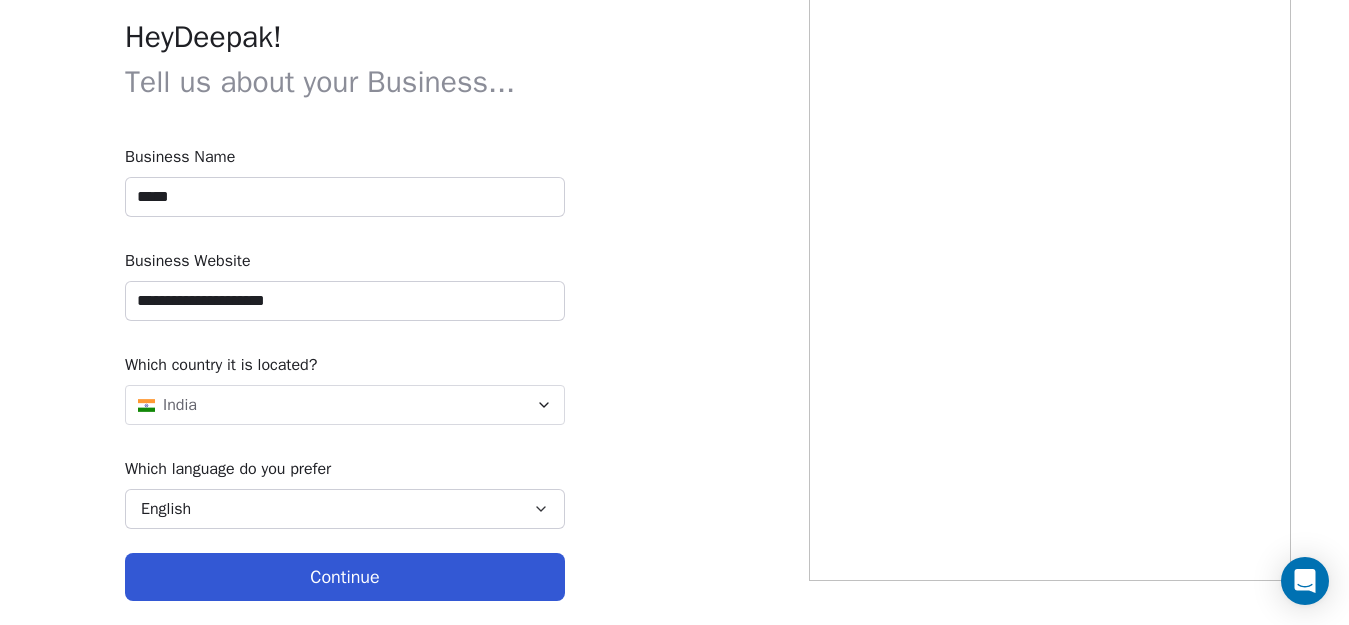 type on "**********" 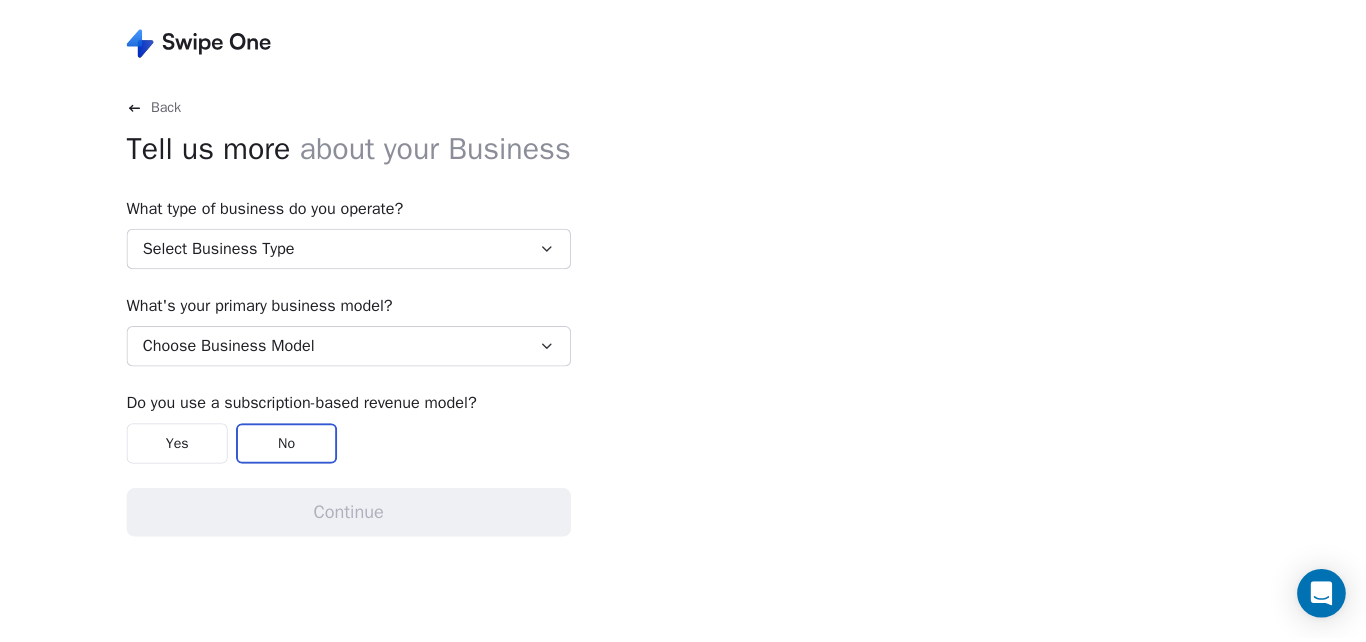 scroll, scrollTop: 0, scrollLeft: 0, axis: both 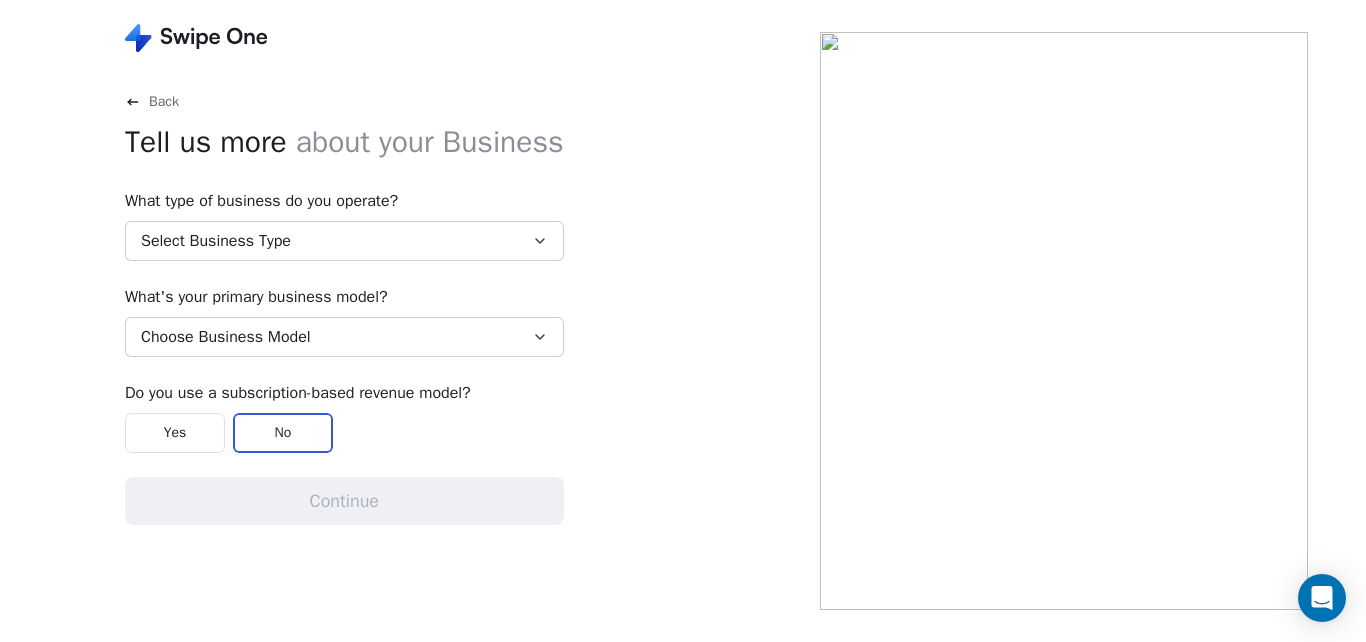 click on "What type of business do you operate?" at bounding box center (344, 201) 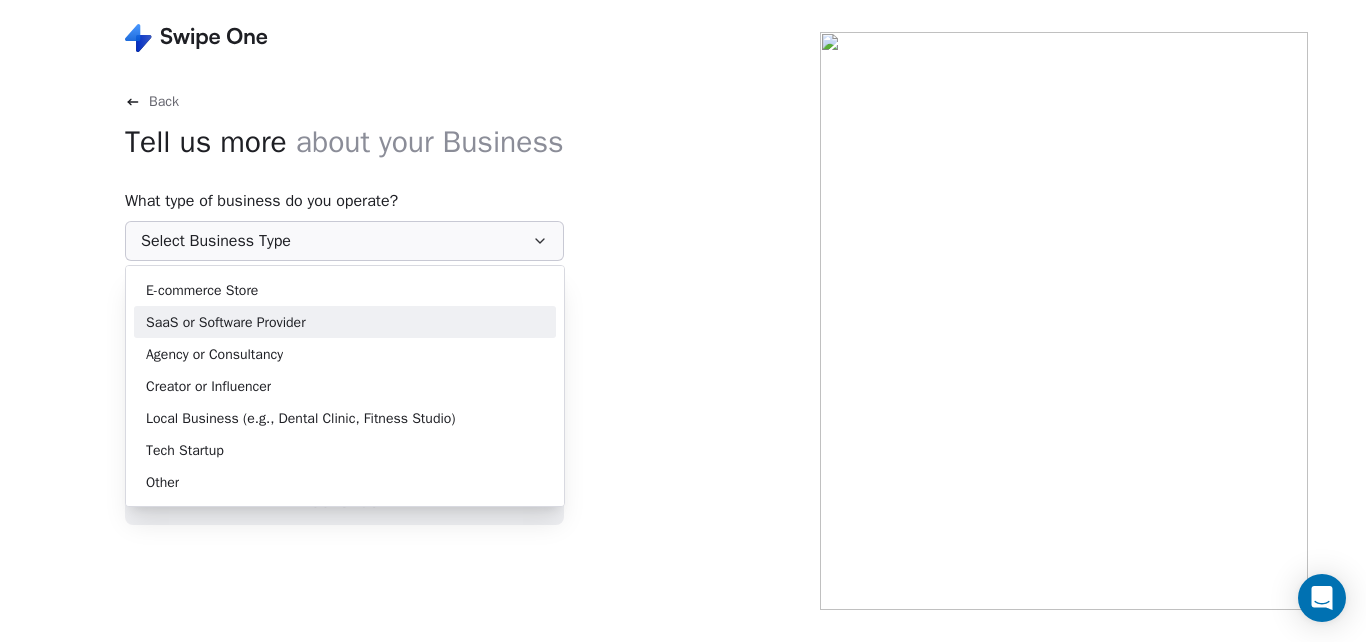 click on "SaaS or Software Provider" at bounding box center [345, 322] 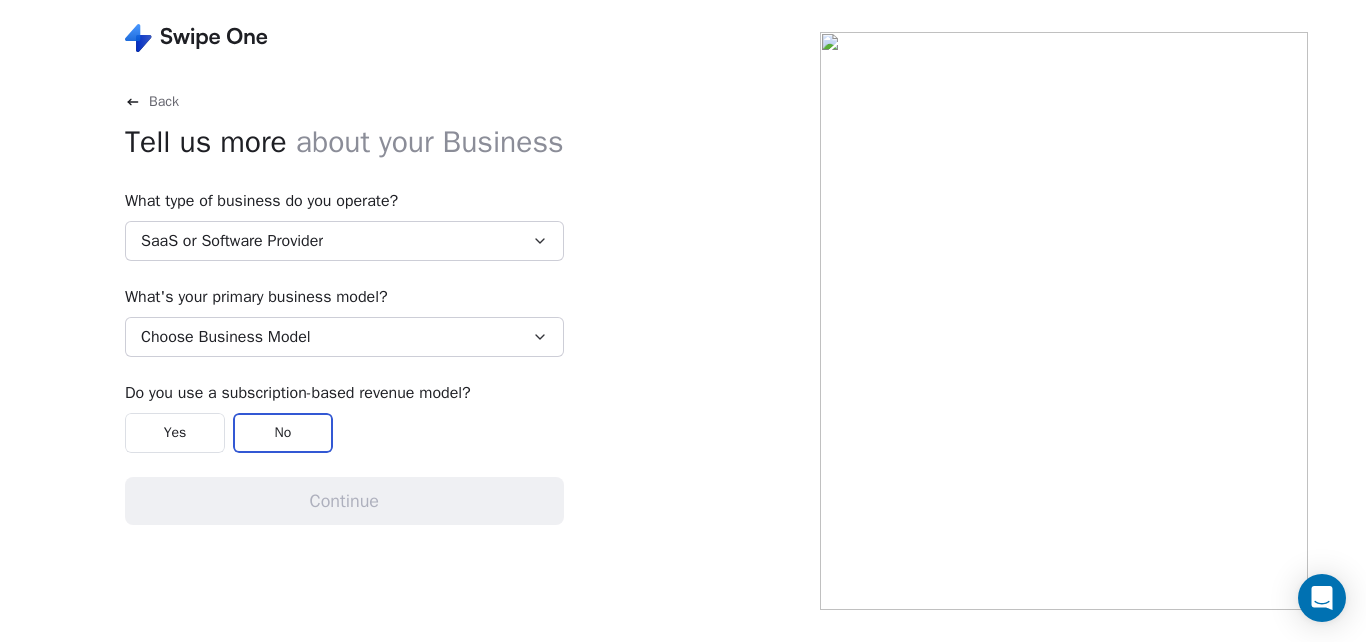 click on "Choose Business Model" at bounding box center (344, 337) 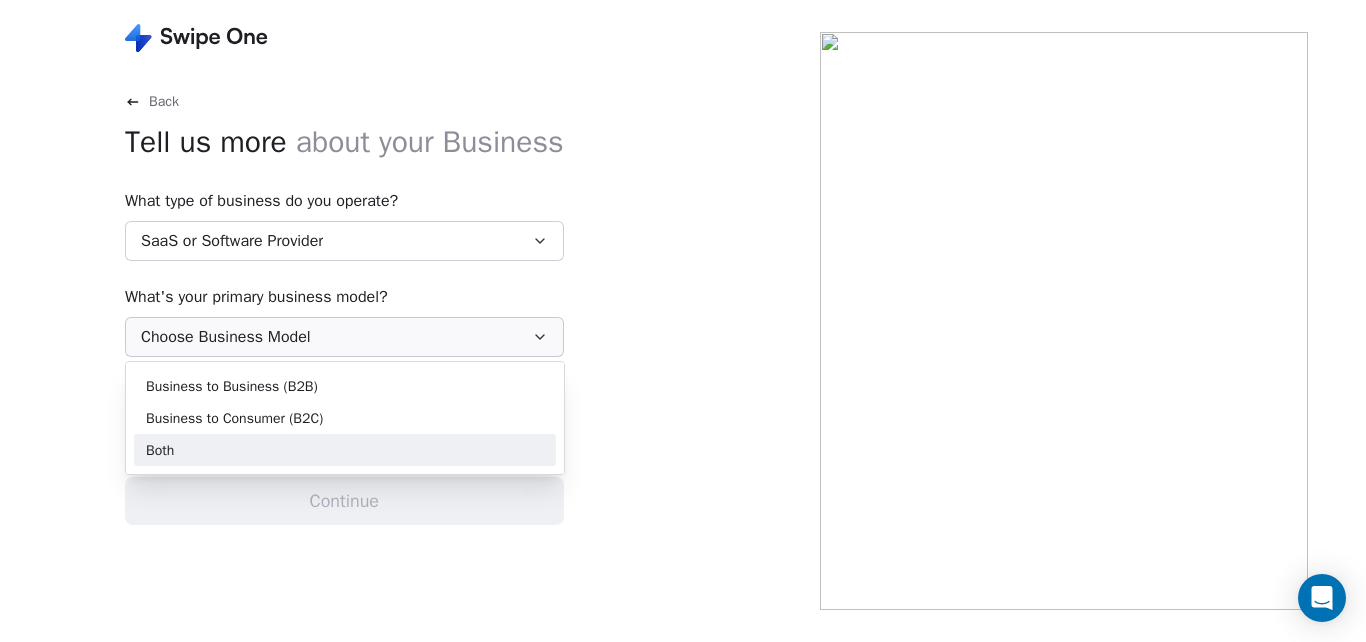 drag, startPoint x: 337, startPoint y: 411, endPoint x: 335, endPoint y: 444, distance: 33.06055 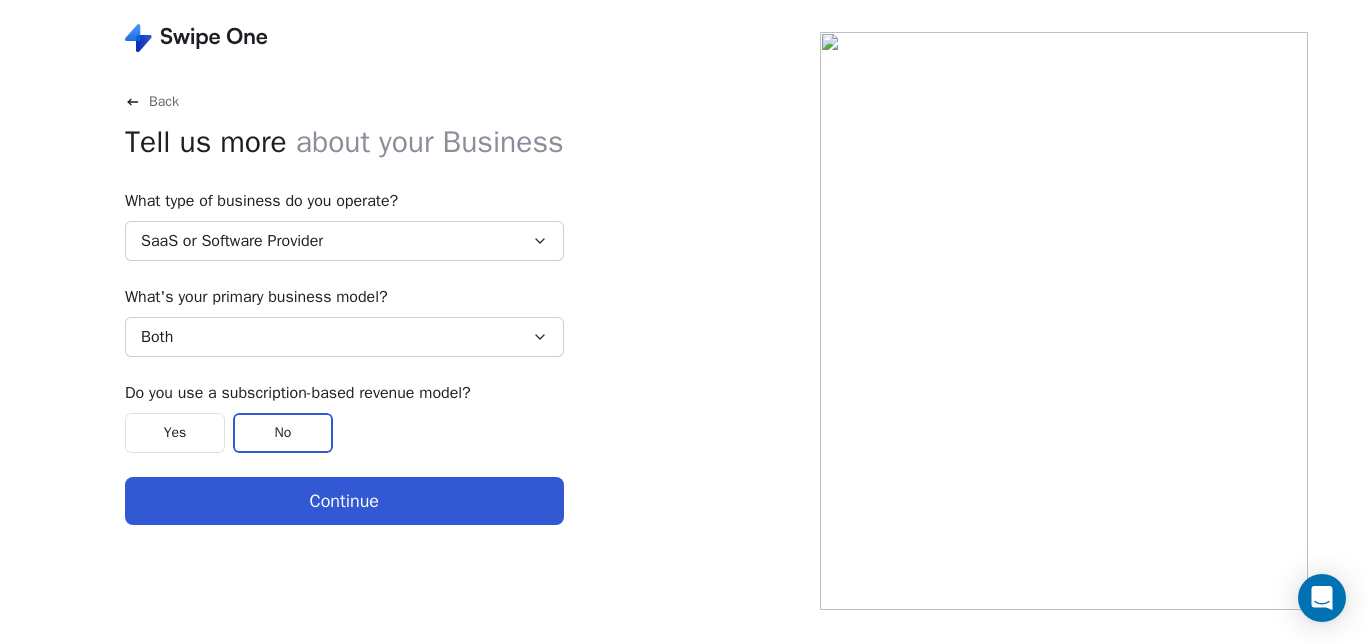 click on "Continue" at bounding box center (344, 501) 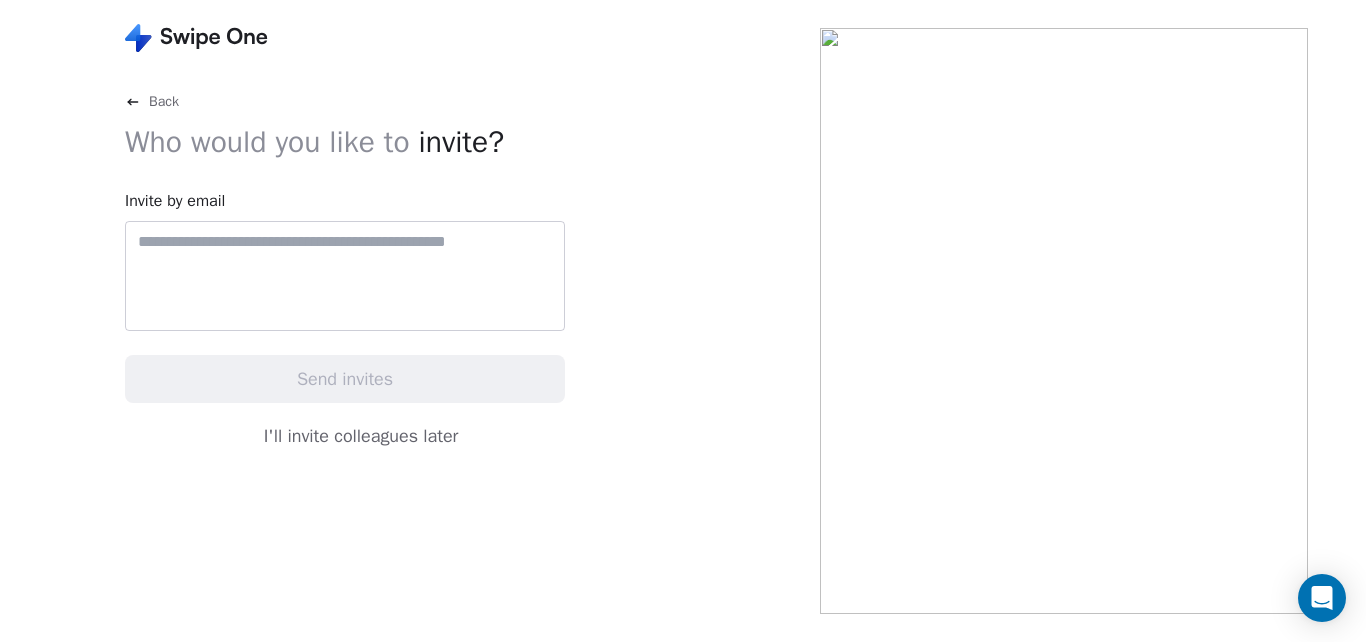 click at bounding box center [345, 242] 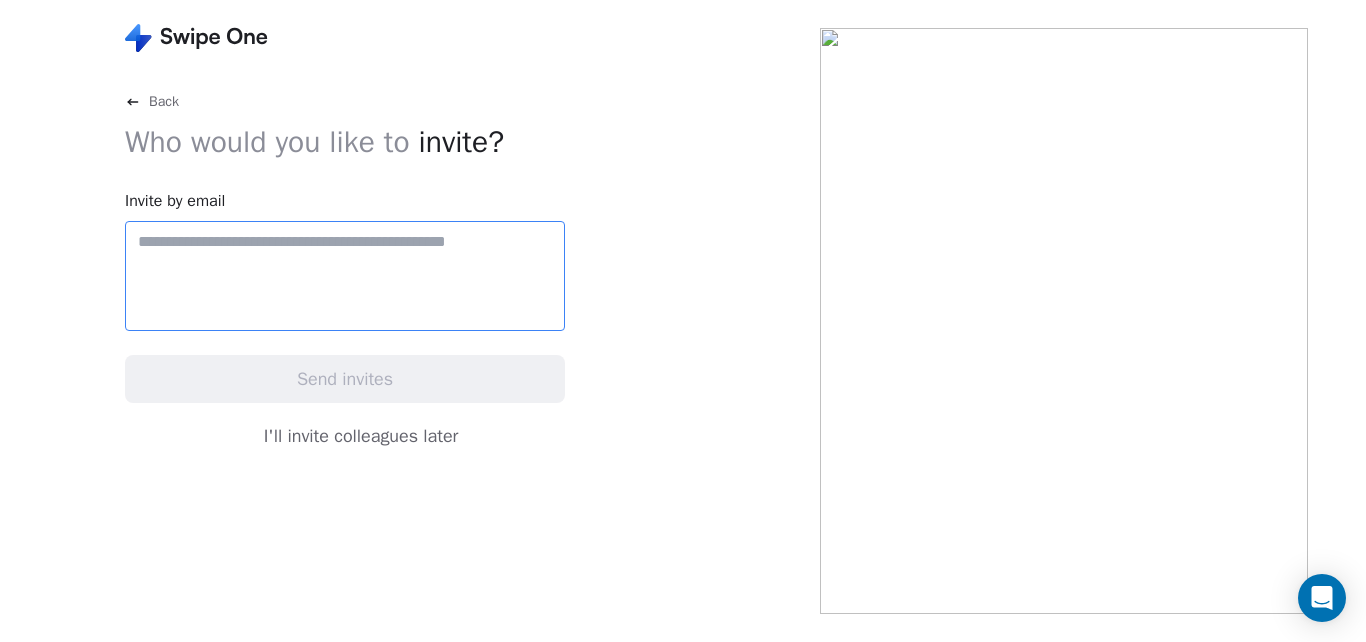 click on "I'll invite colleagues later" at bounding box center [361, 436] 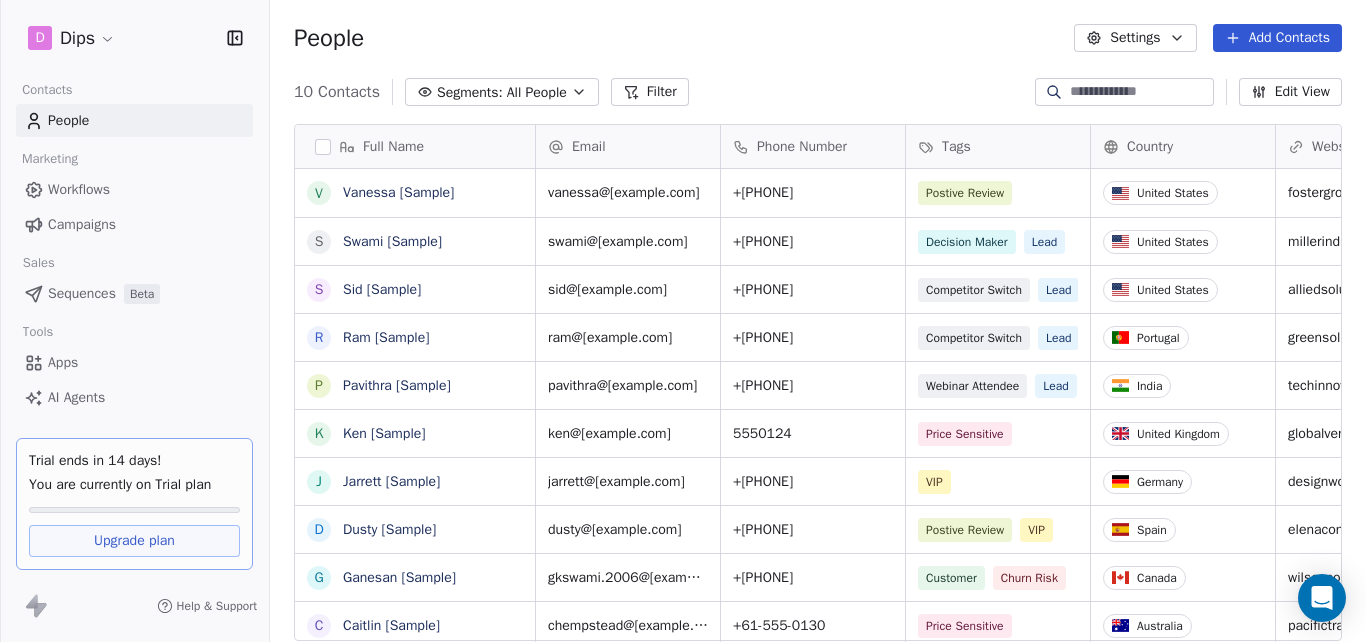 scroll, scrollTop: 548, scrollLeft: 1079, axis: both 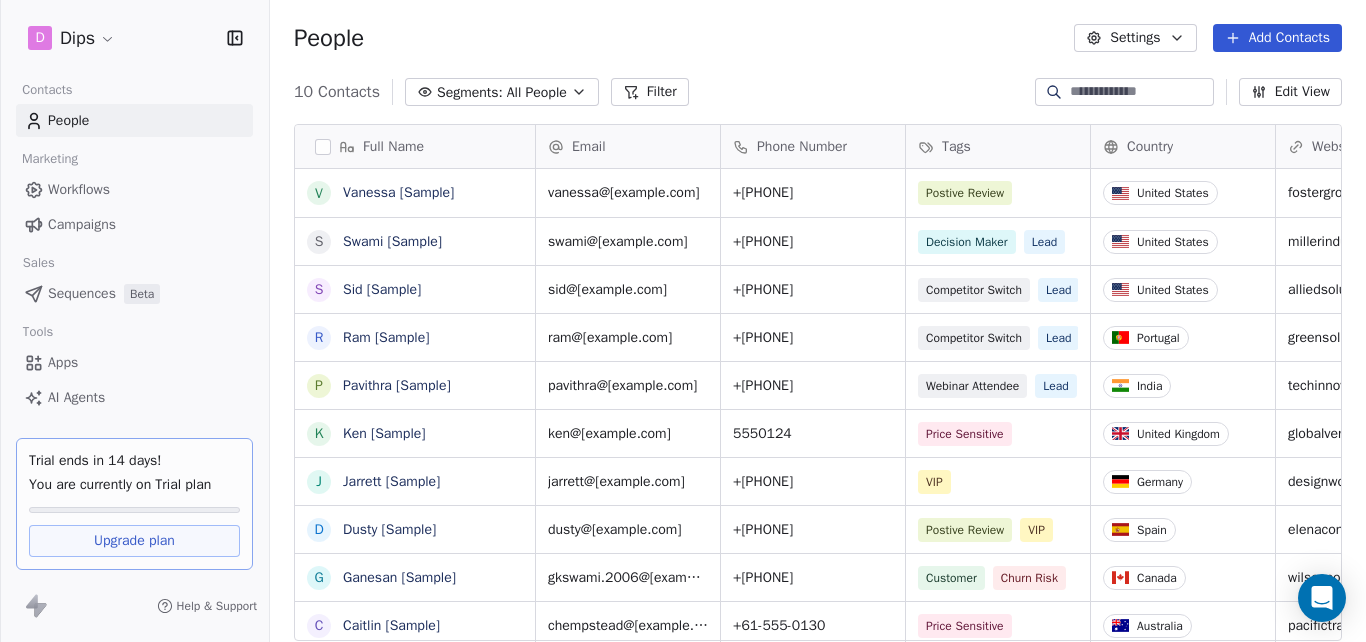click on "Campaigns" at bounding box center (82, 224) 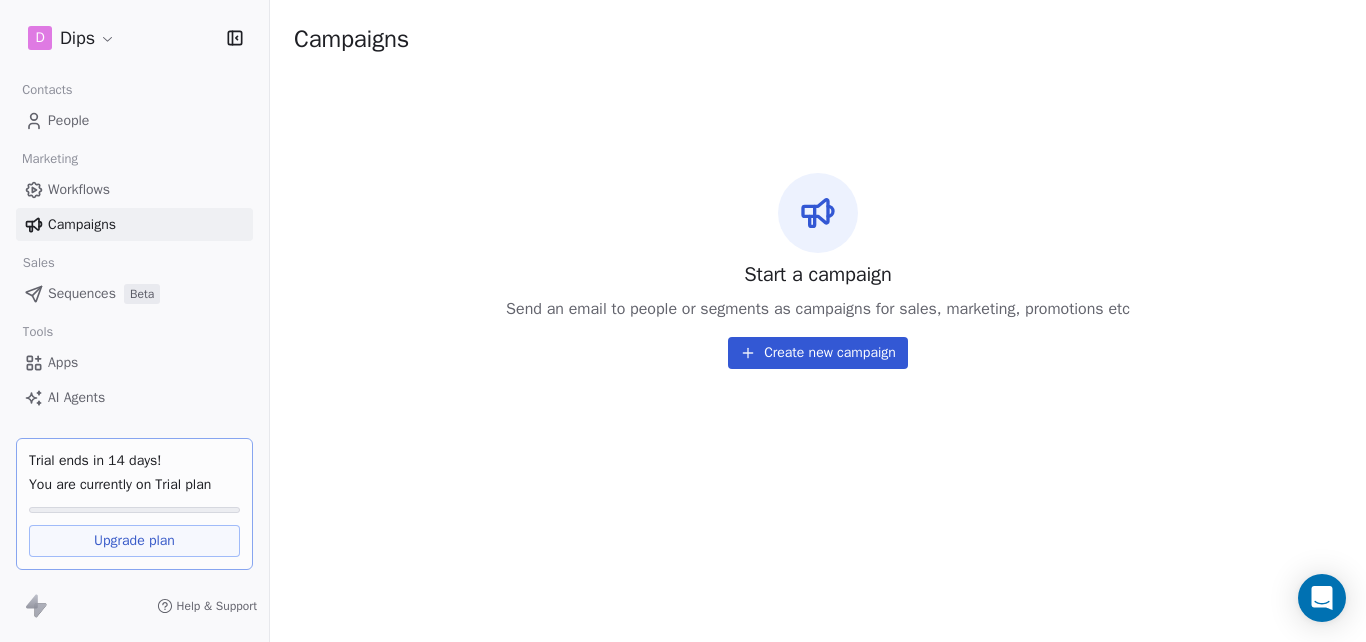 click on "Create new campaign" at bounding box center (818, 353) 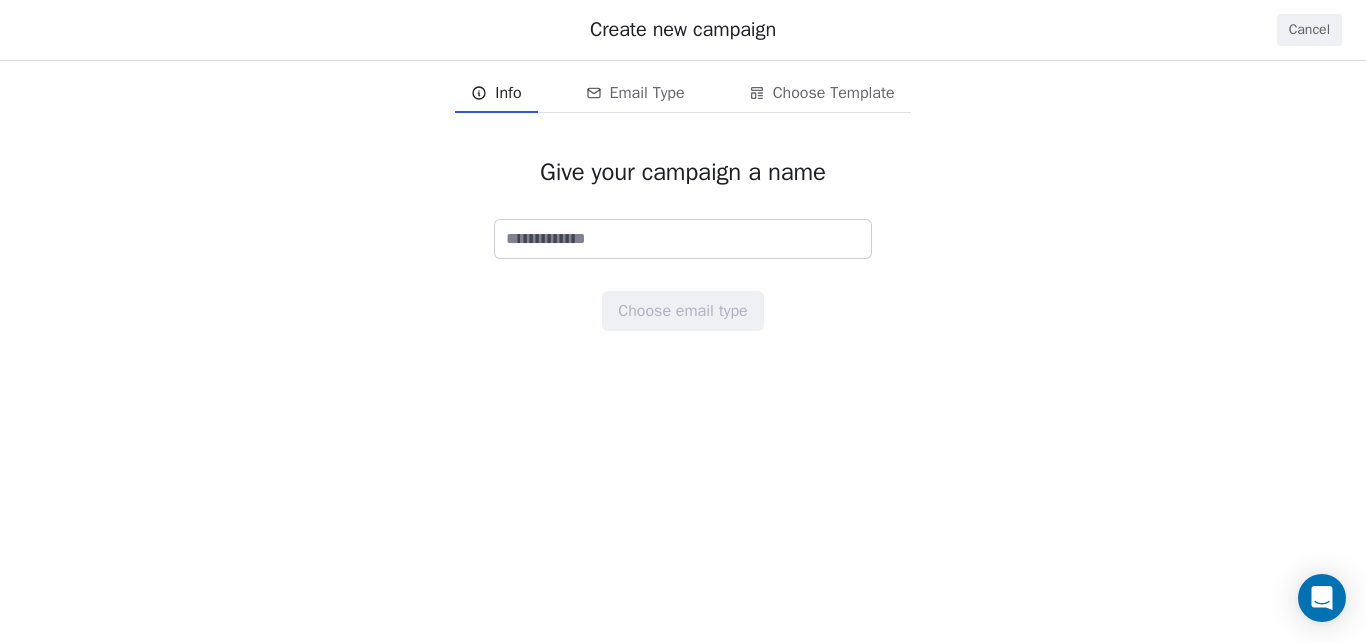 click at bounding box center [683, 239] 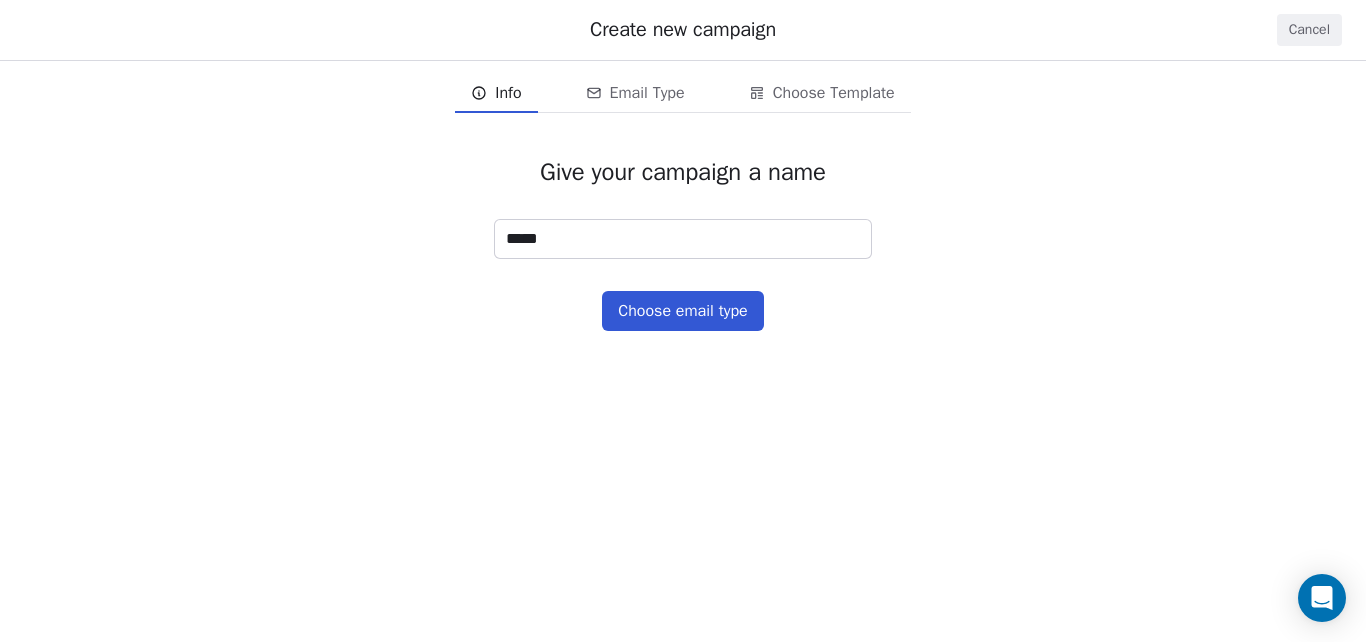 type on "****" 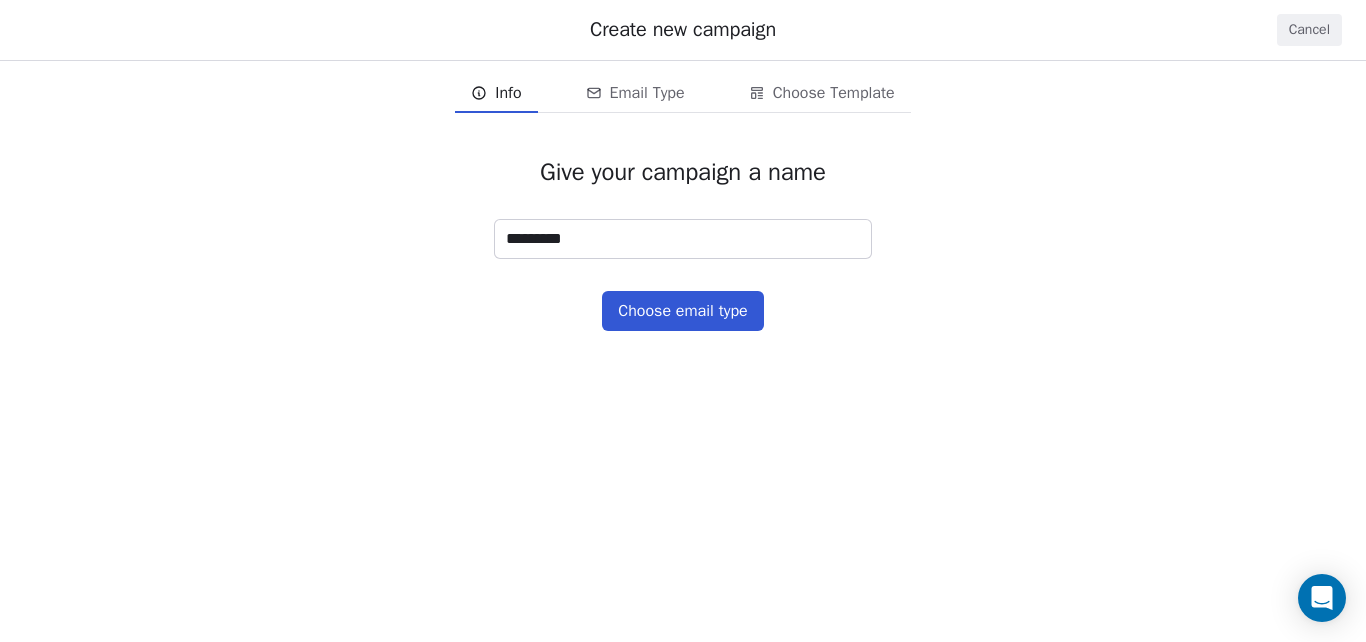 type on "*********" 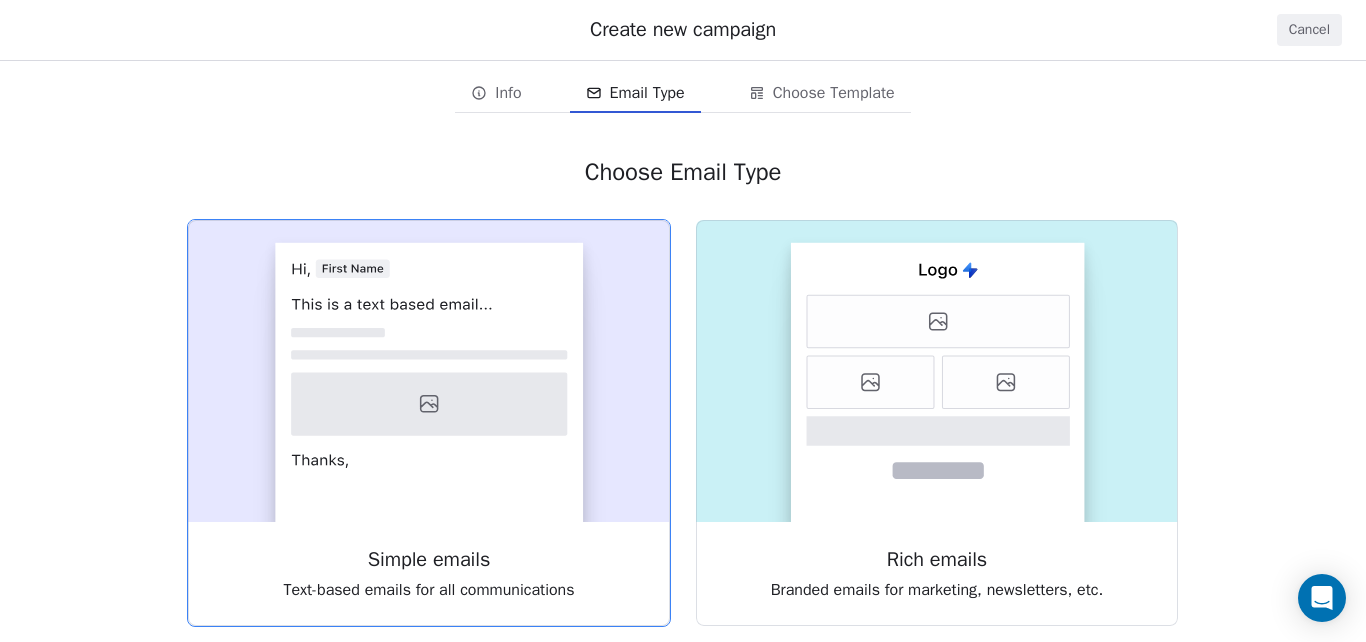 click 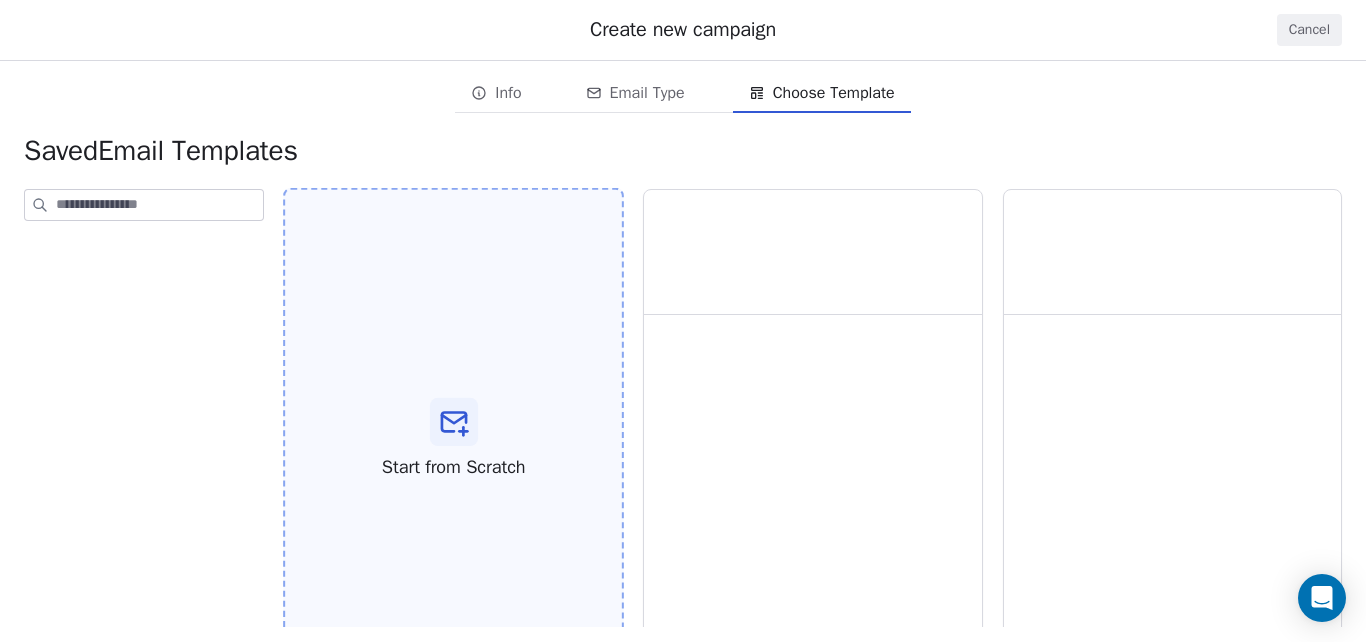 scroll, scrollTop: 62, scrollLeft: 0, axis: vertical 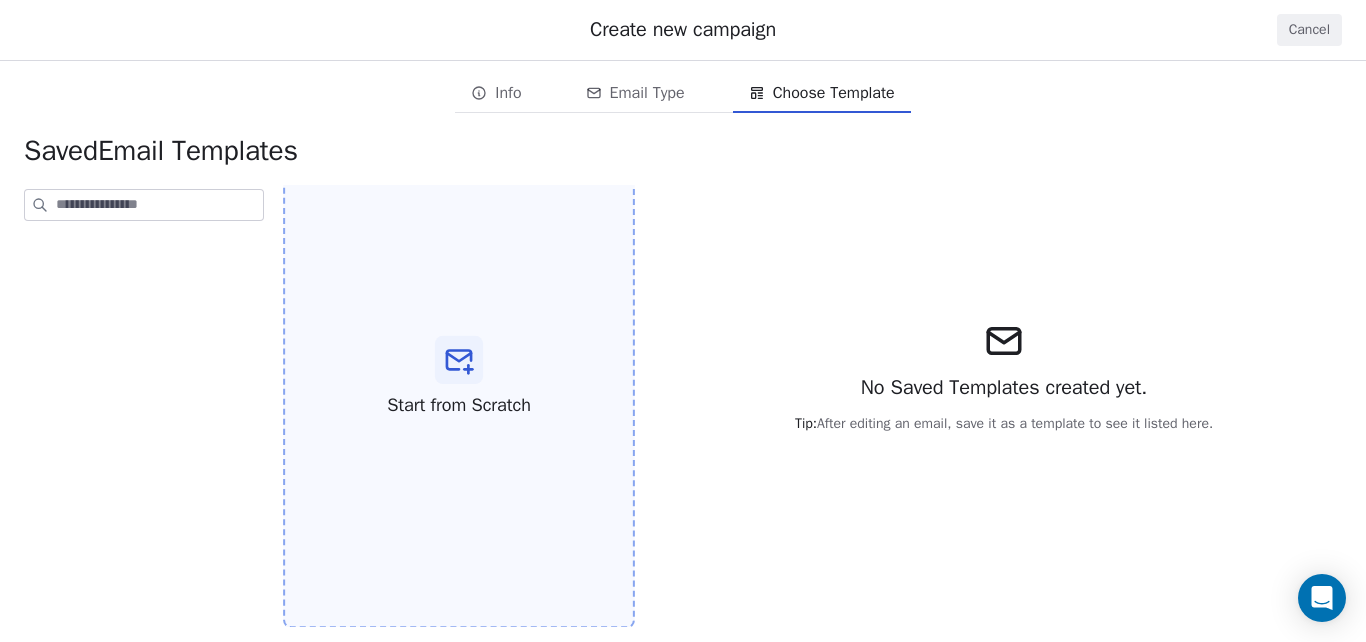 click at bounding box center [459, 360] 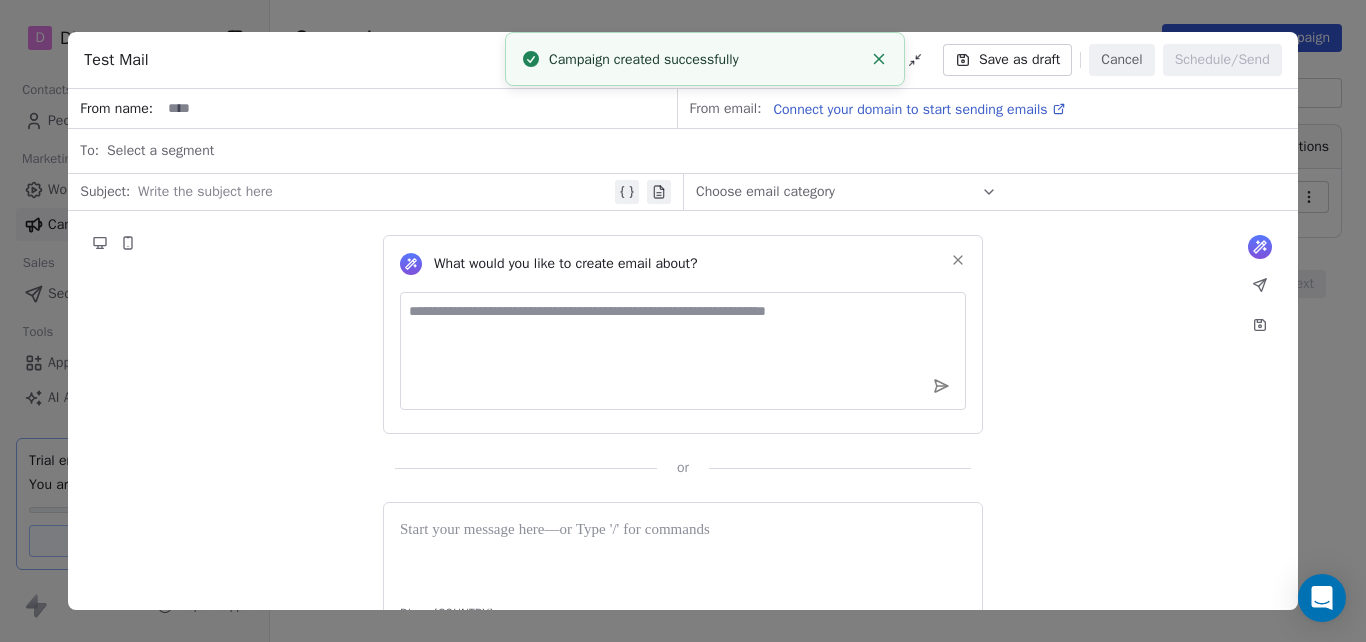 click 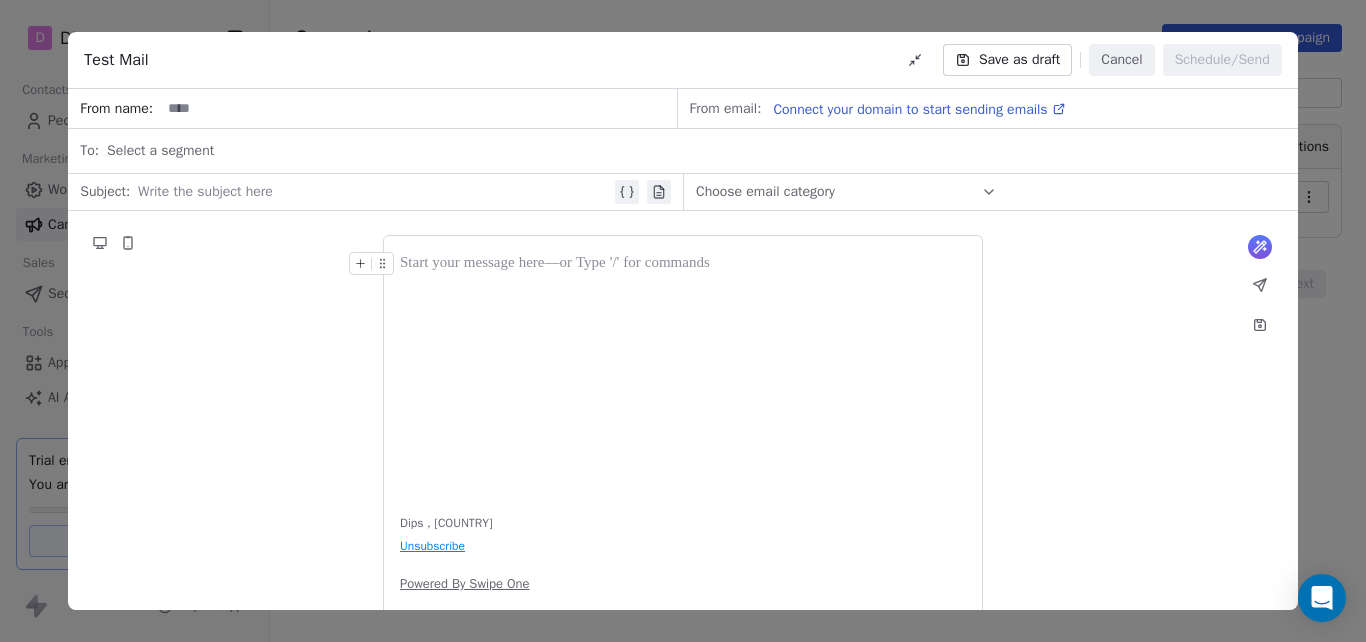 click on "Select a segment" at bounding box center (696, 151) 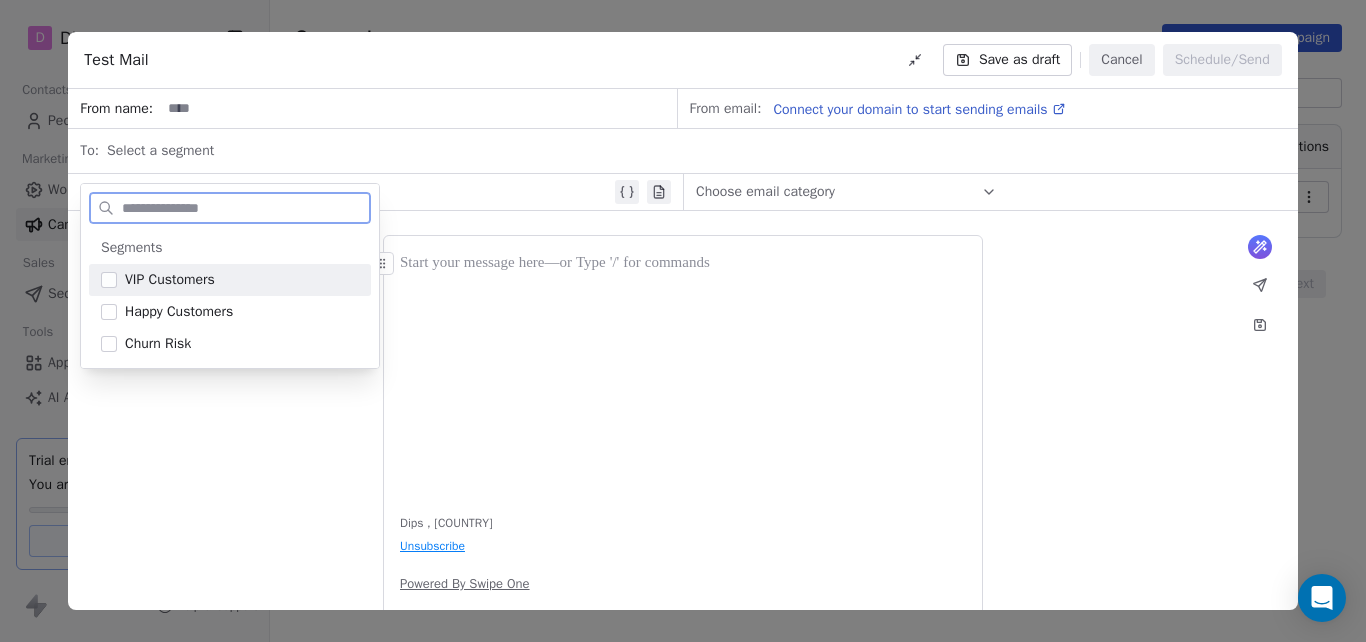 click on "VIP Customers" at bounding box center [170, 280] 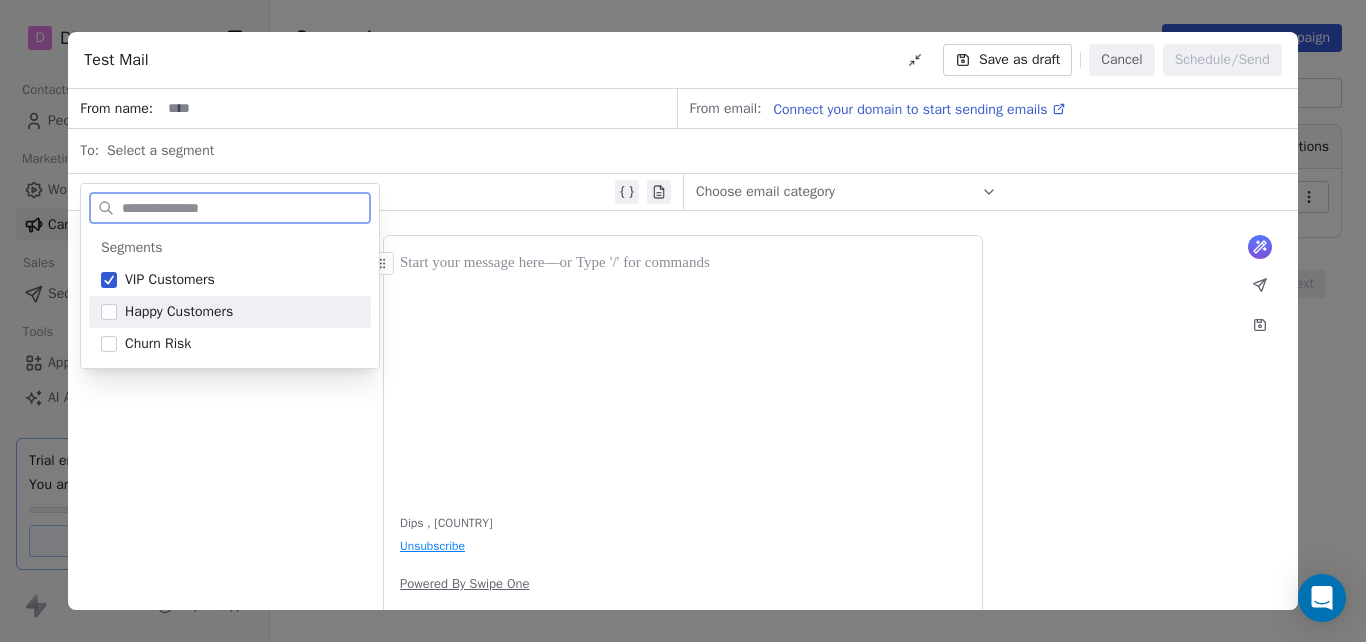 click at bounding box center (683, 373) 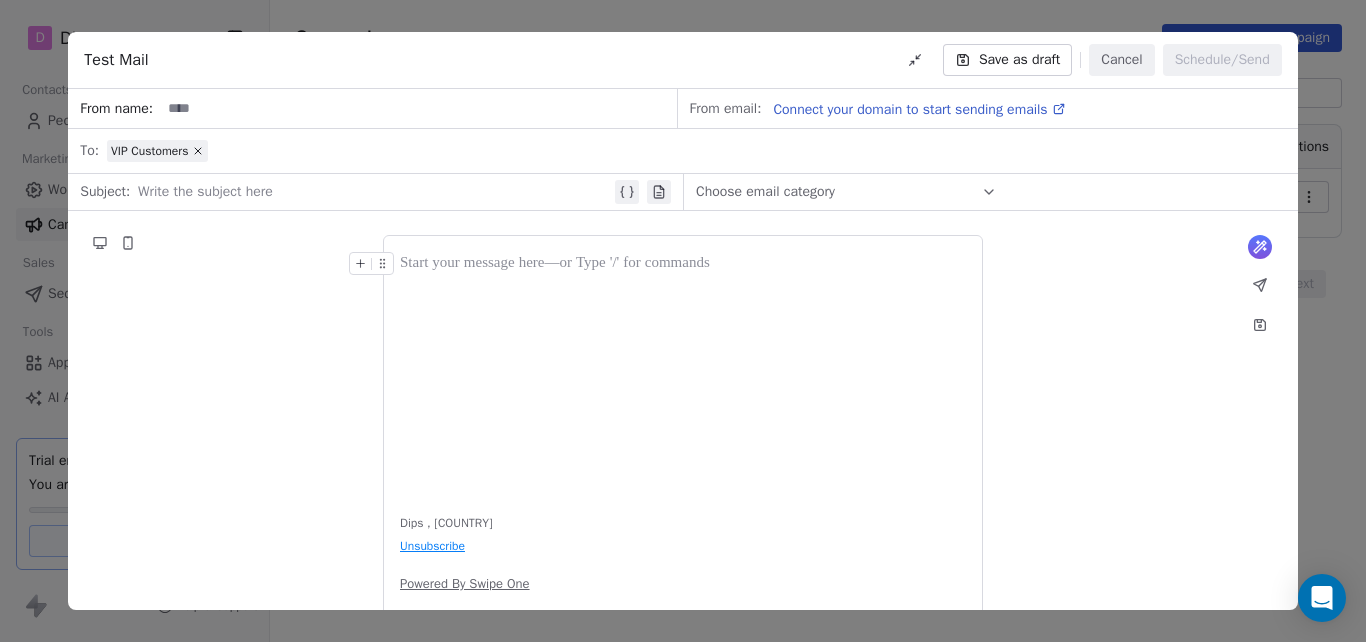 click at bounding box center (418, 108) 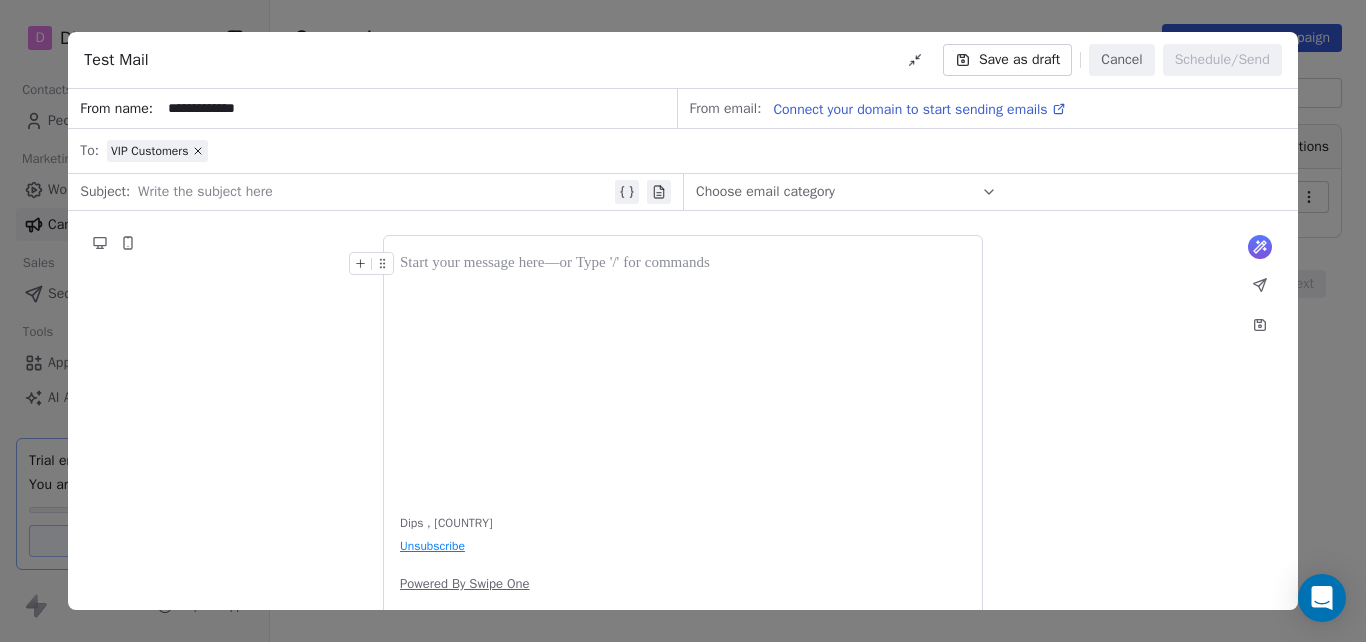type on "**********" 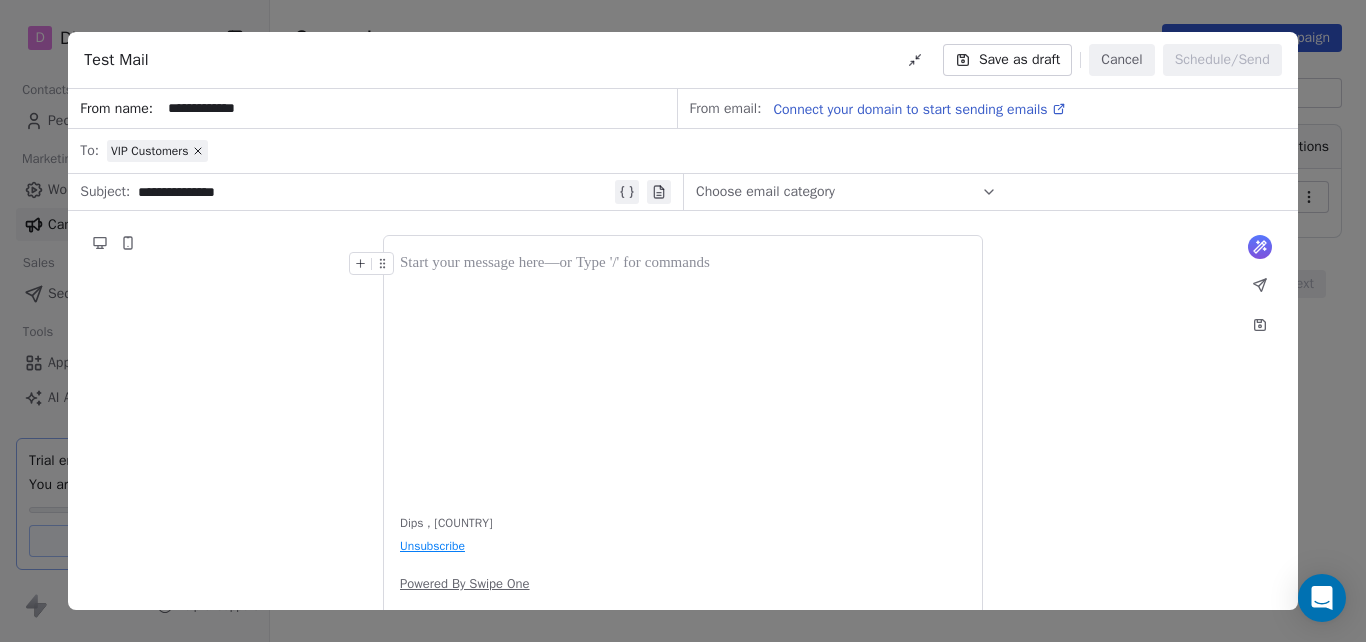 click on "Choose email category" at bounding box center (846, 192) 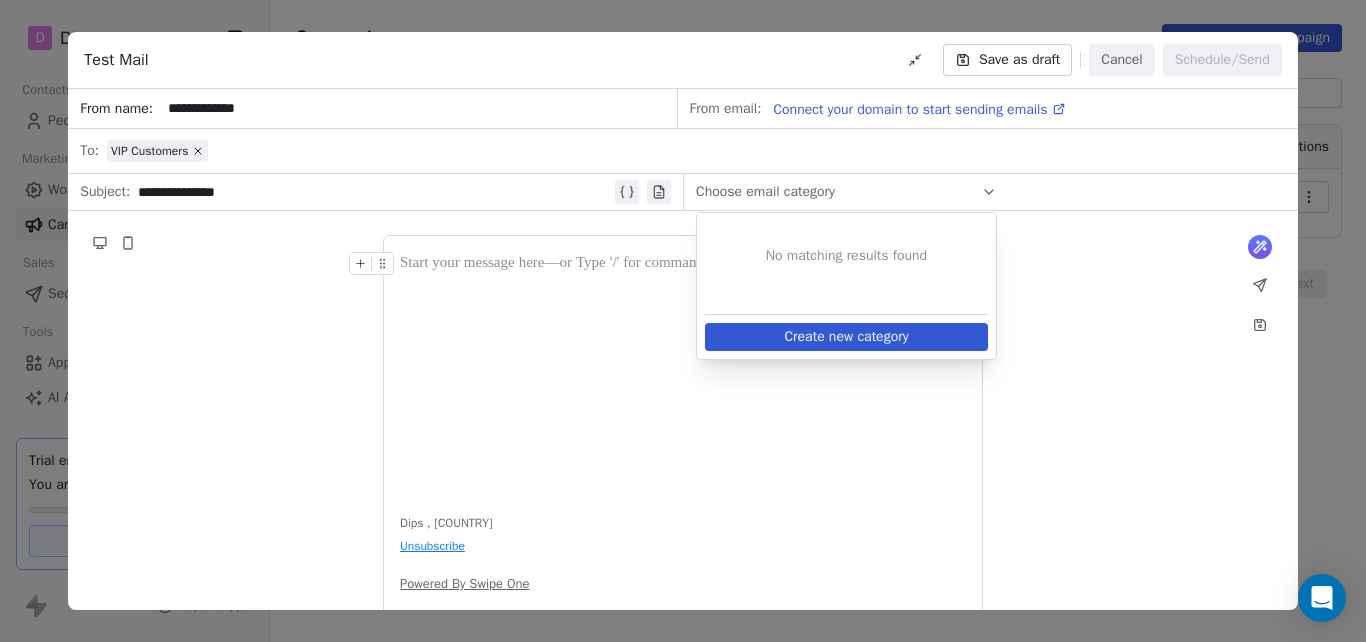 drag, startPoint x: 693, startPoint y: 448, endPoint x: 589, endPoint y: 422, distance: 107.200745 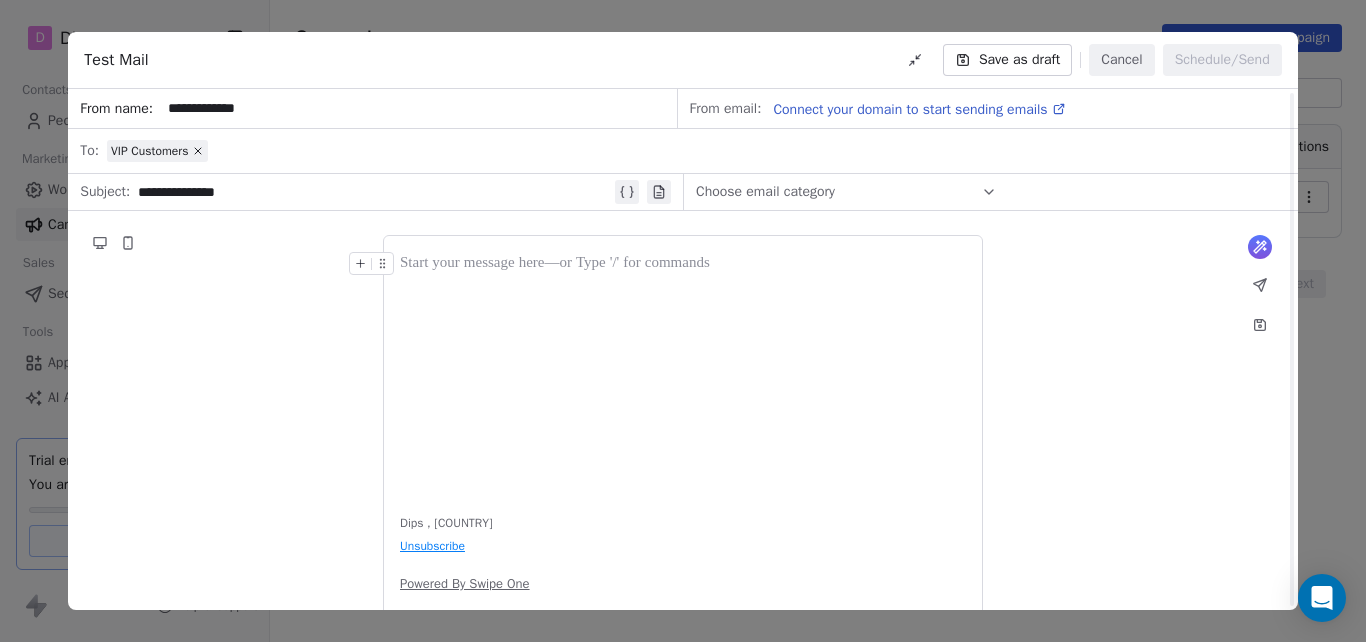 scroll, scrollTop: 42, scrollLeft: 0, axis: vertical 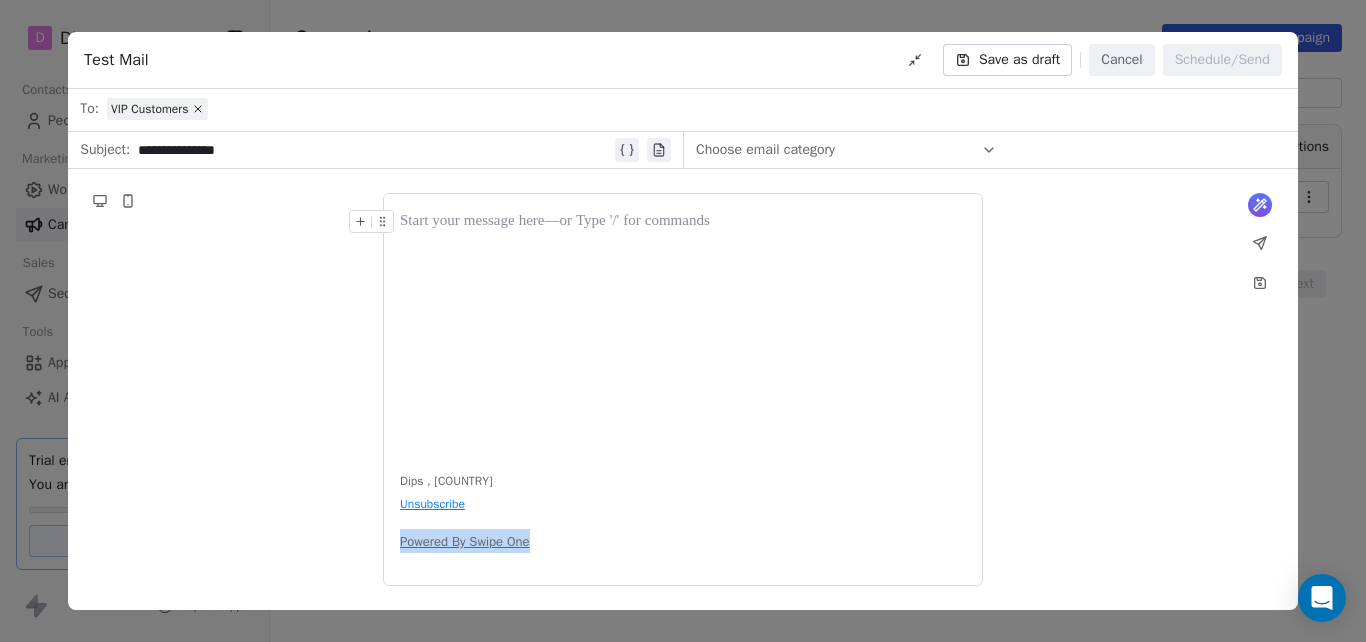 drag, startPoint x: 580, startPoint y: 543, endPoint x: 389, endPoint y: 541, distance: 191.01047 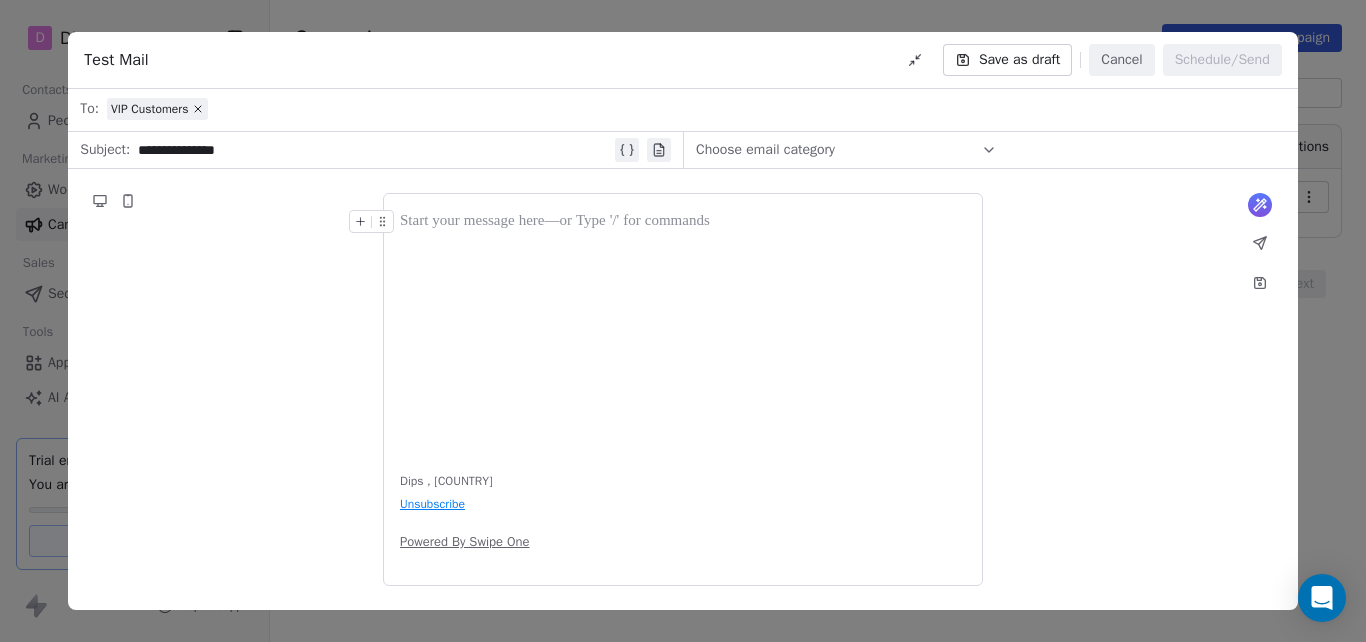 click on "Dips , [COUNTRY]" at bounding box center [683, 389] 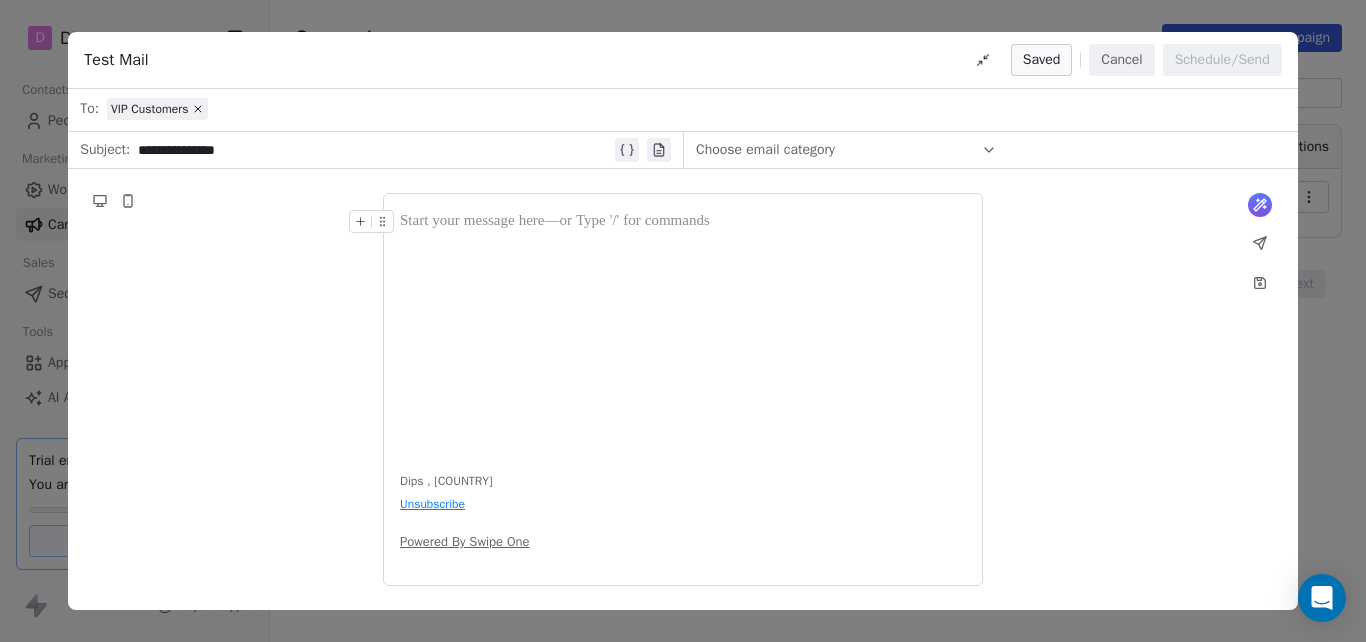 click at bounding box center (683, 331) 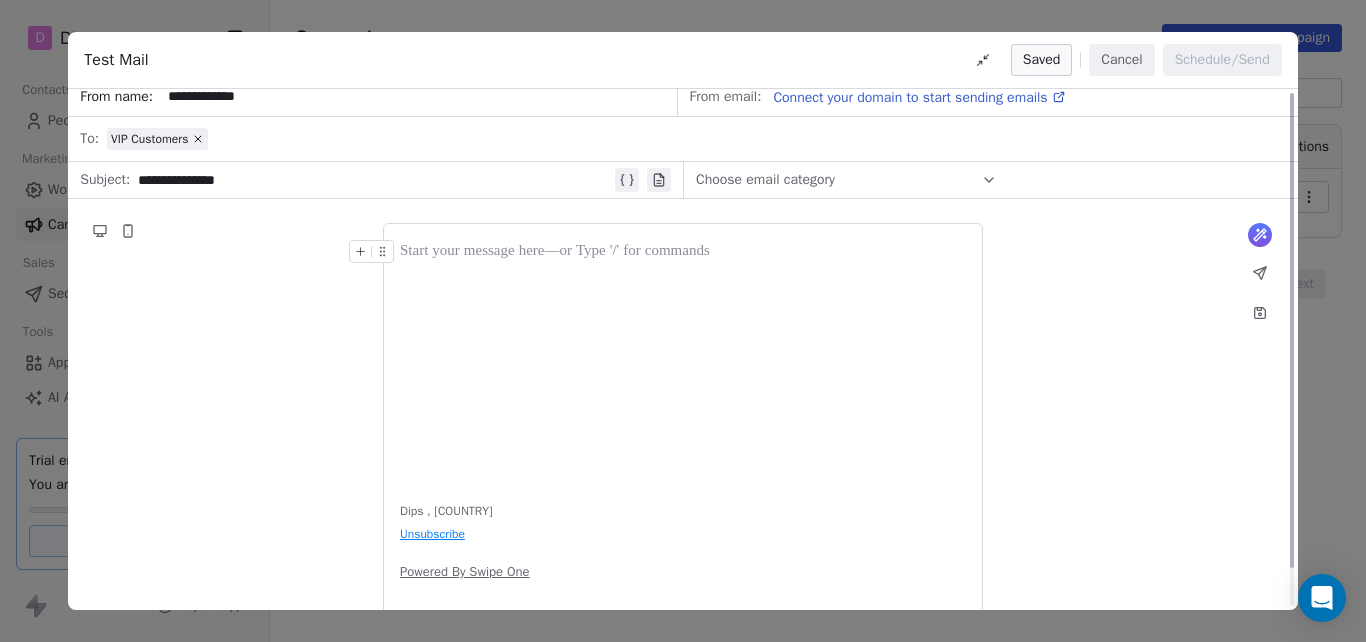 scroll, scrollTop: 0, scrollLeft: 0, axis: both 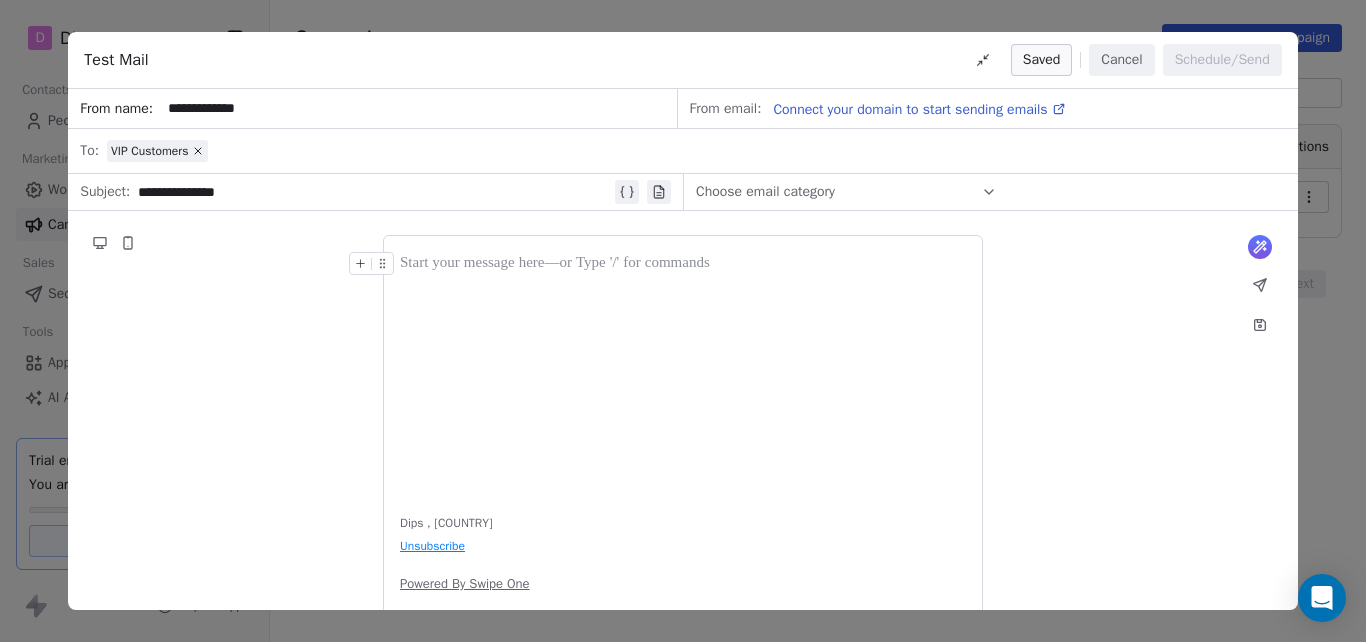 click on "Cancel" at bounding box center [1121, 60] 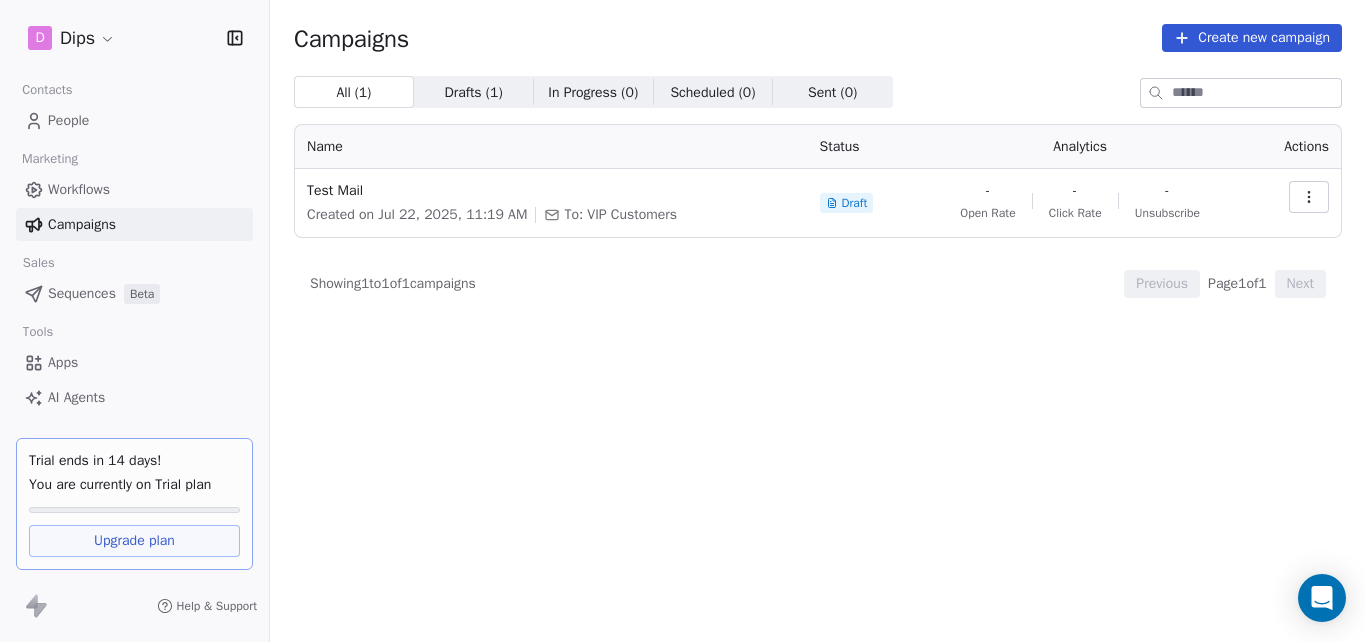 click at bounding box center (1309, 197) 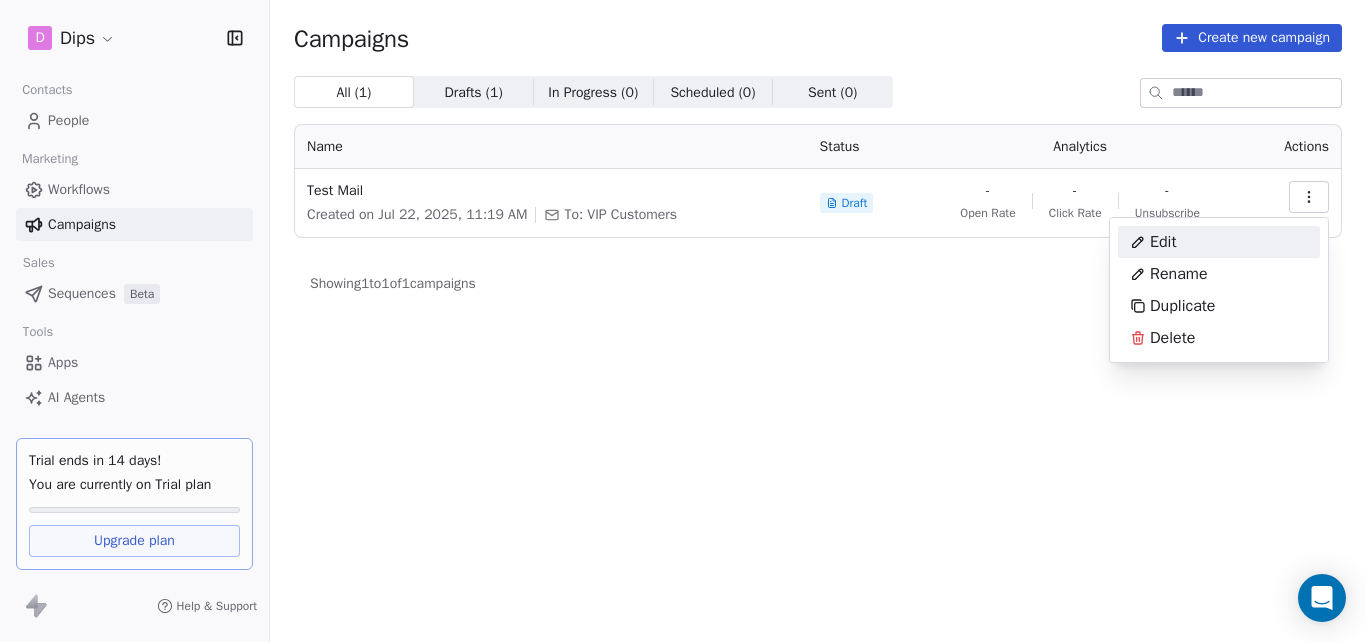 click on "Edit" at bounding box center [1219, 242] 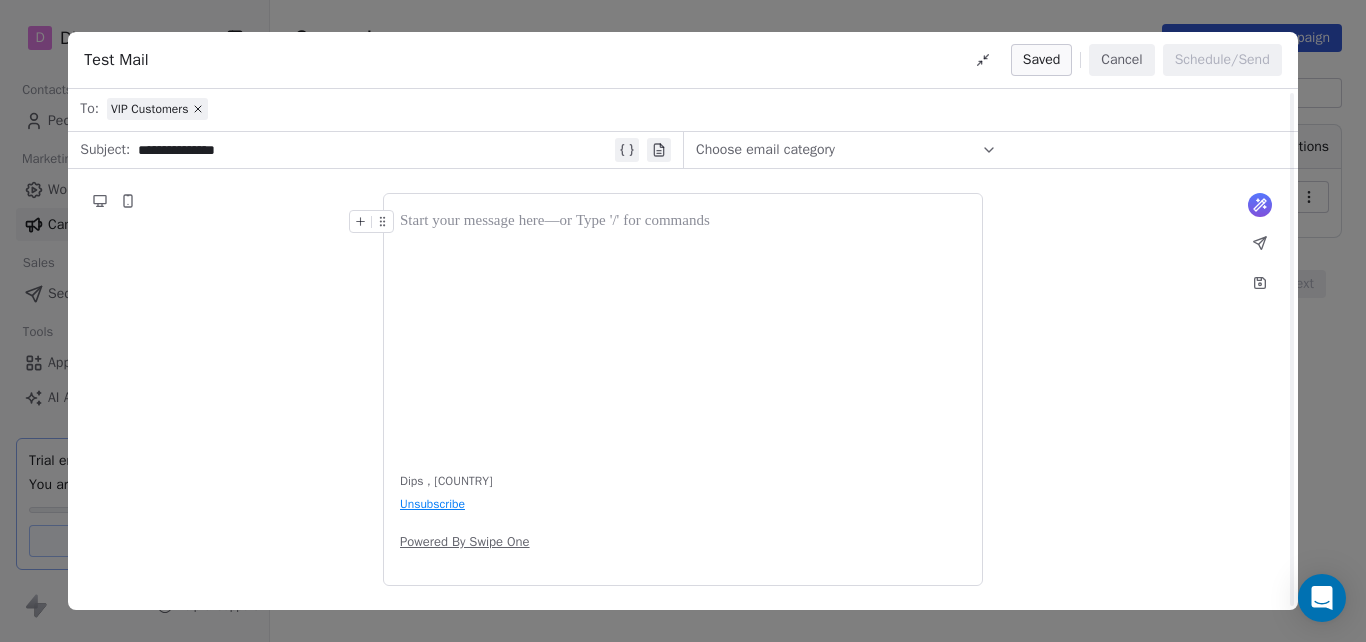 scroll, scrollTop: 0, scrollLeft: 0, axis: both 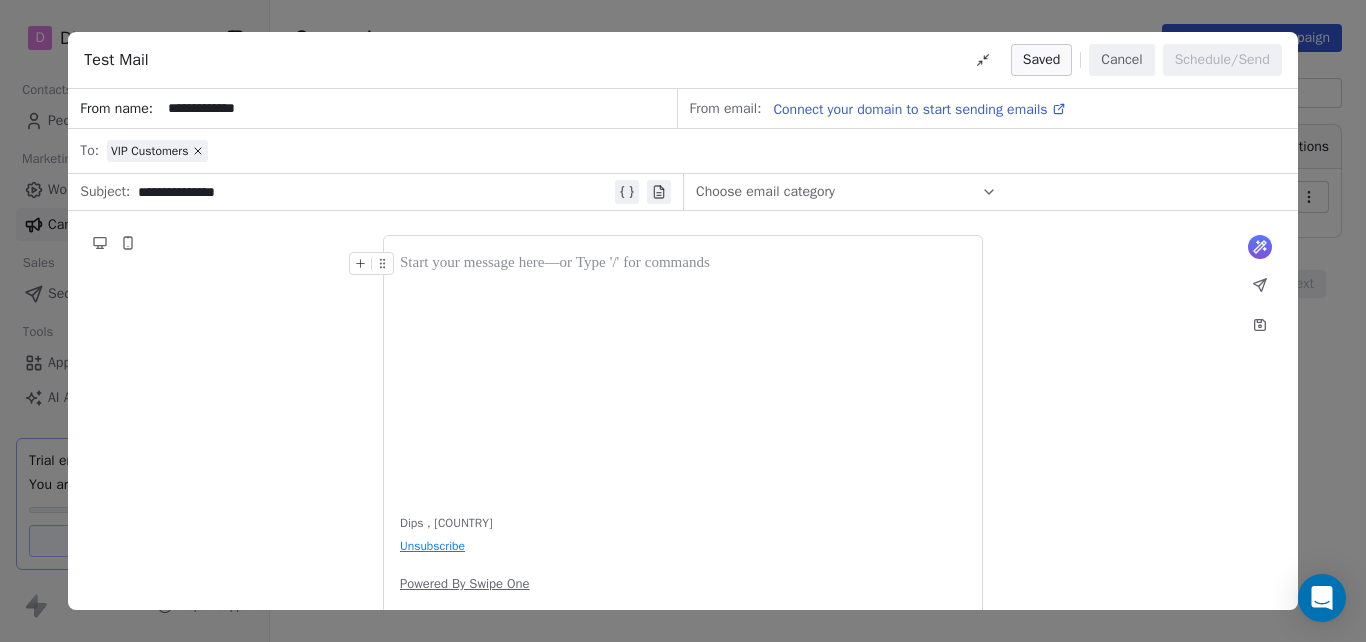 click 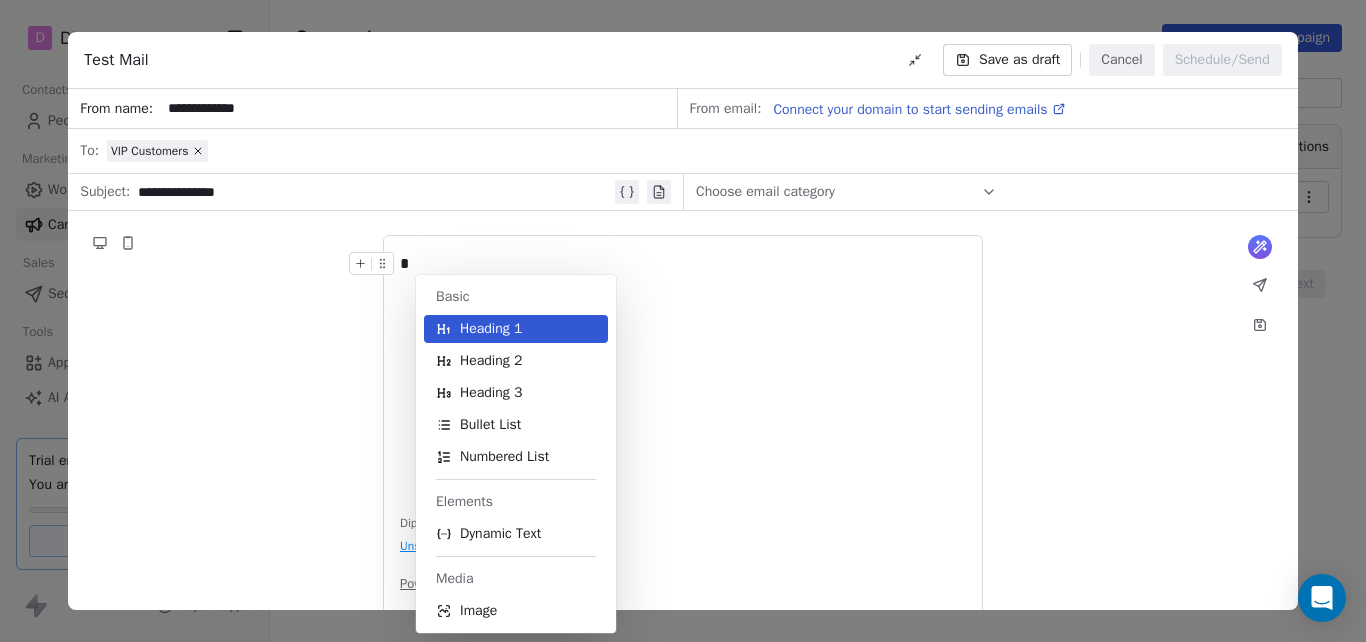 click on "*" at bounding box center (683, 373) 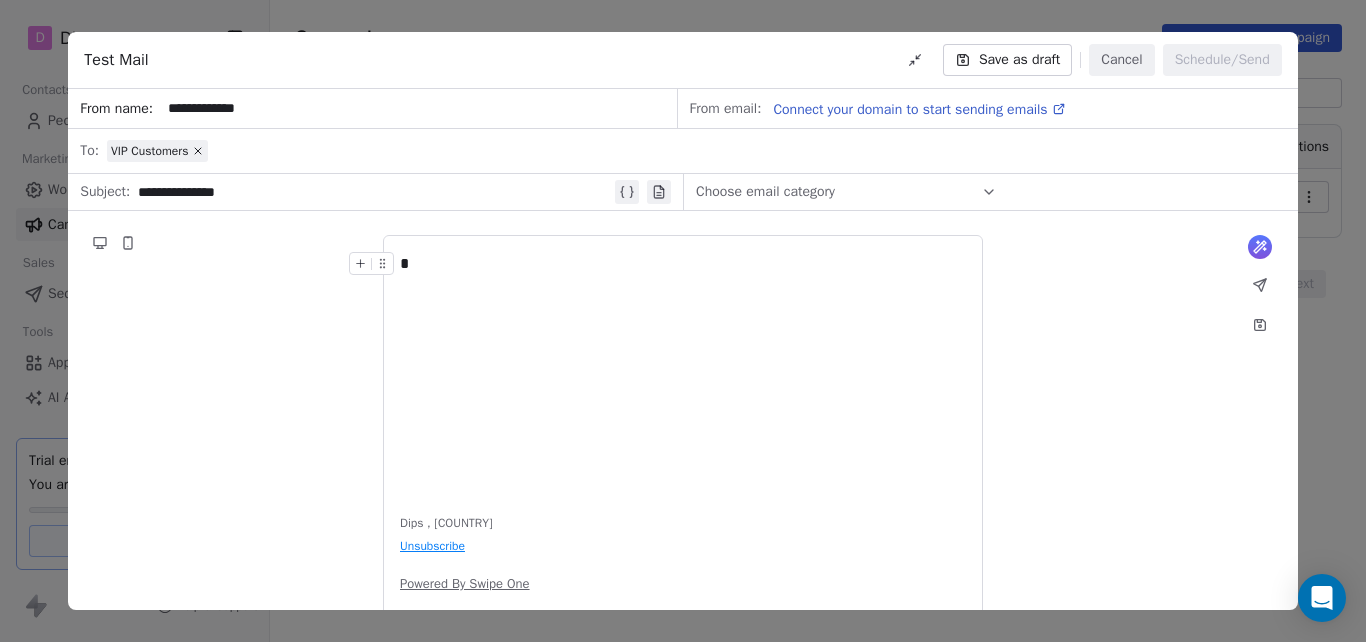 click on "**********" at bounding box center [683, 321] 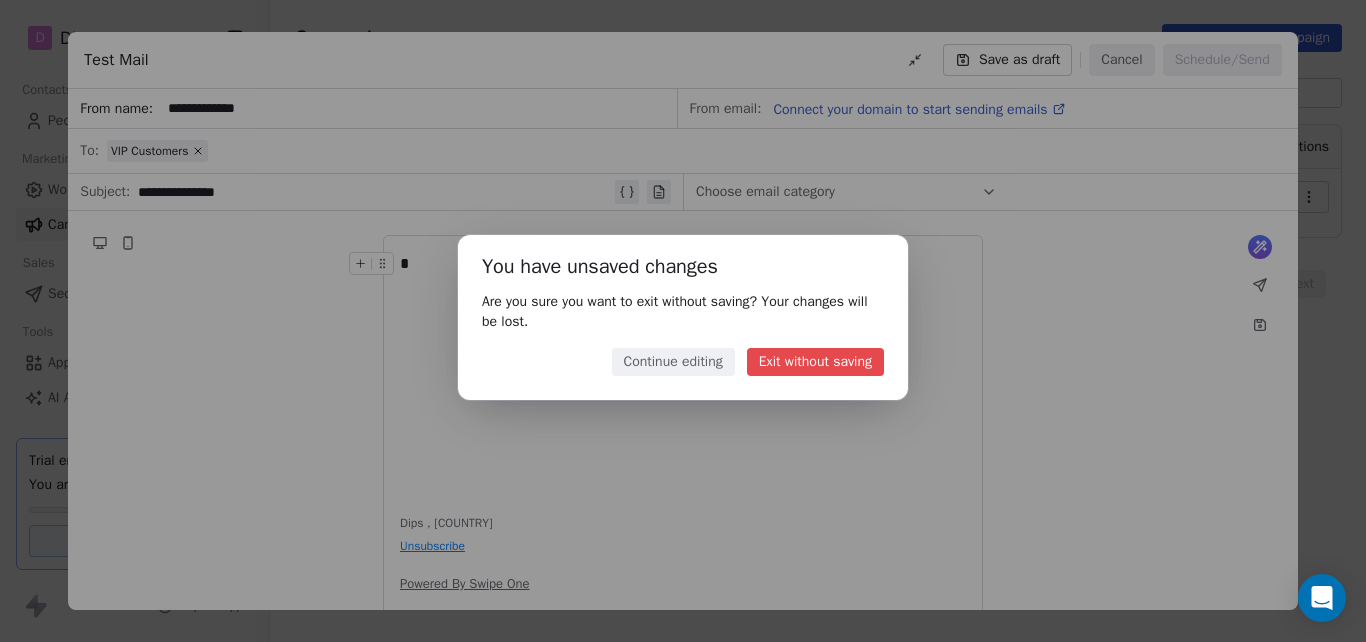 click on "Exit without saving" at bounding box center (815, 362) 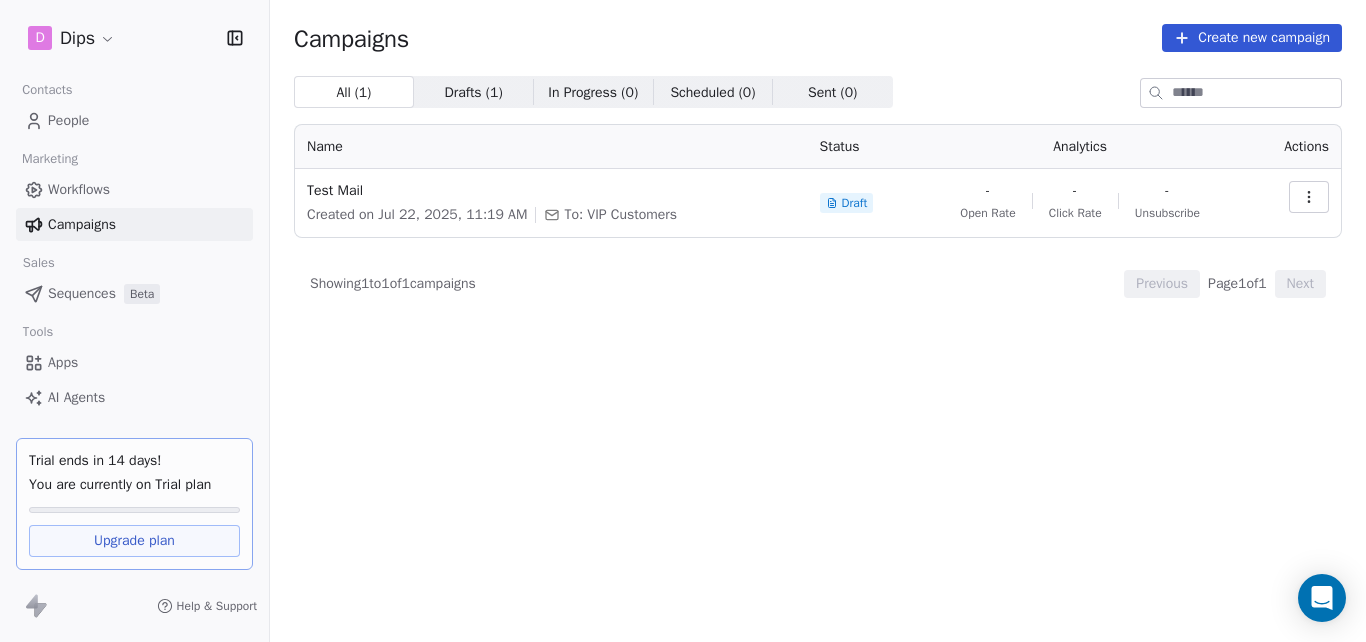 click on "Sequences" at bounding box center [82, 293] 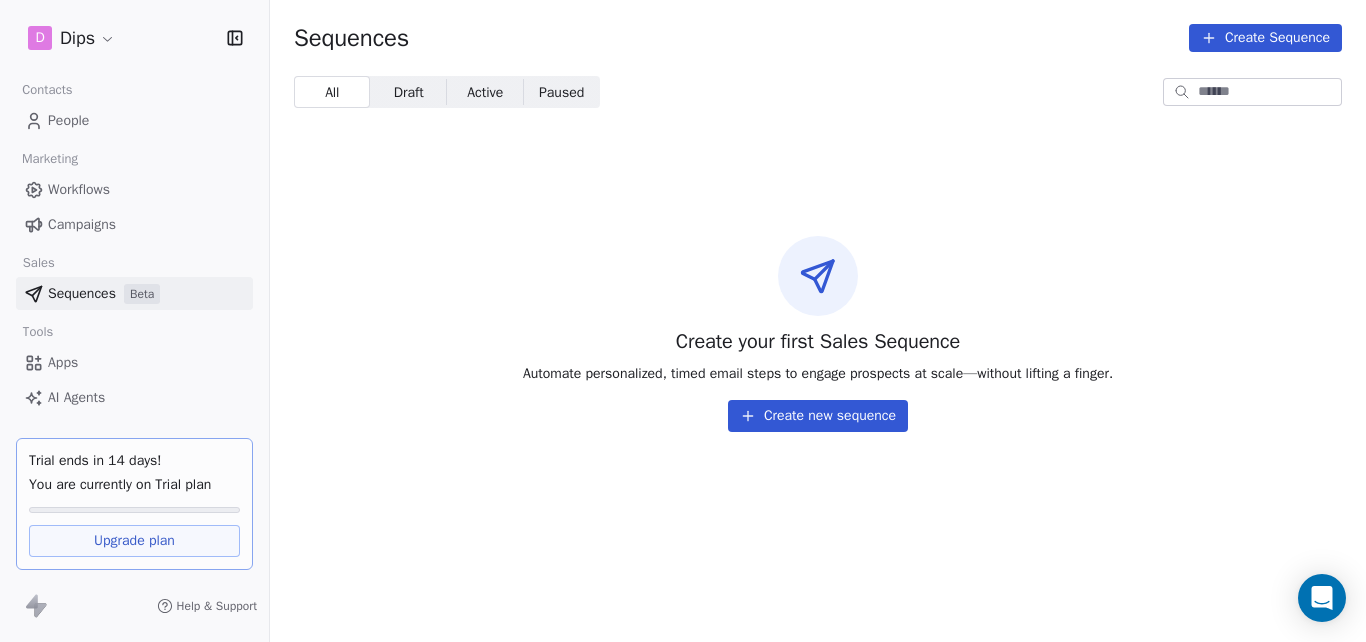 click on "Create new sequence" at bounding box center (818, 416) 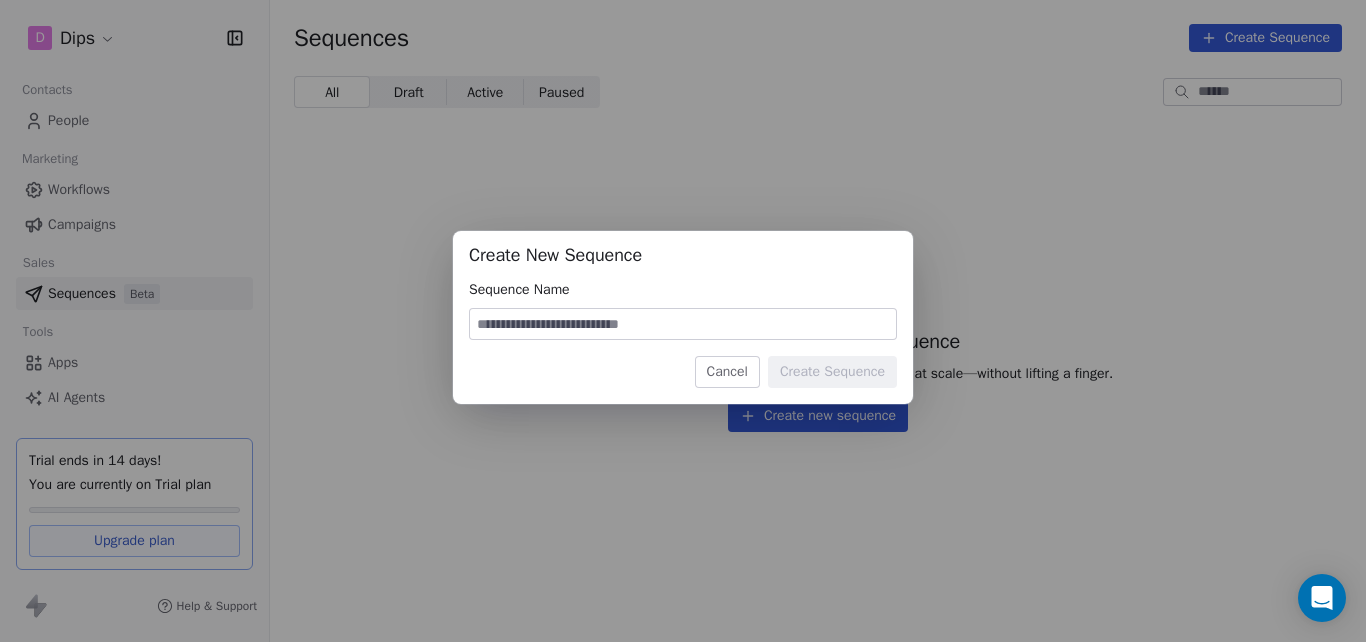 click on "Cancel" at bounding box center [727, 372] 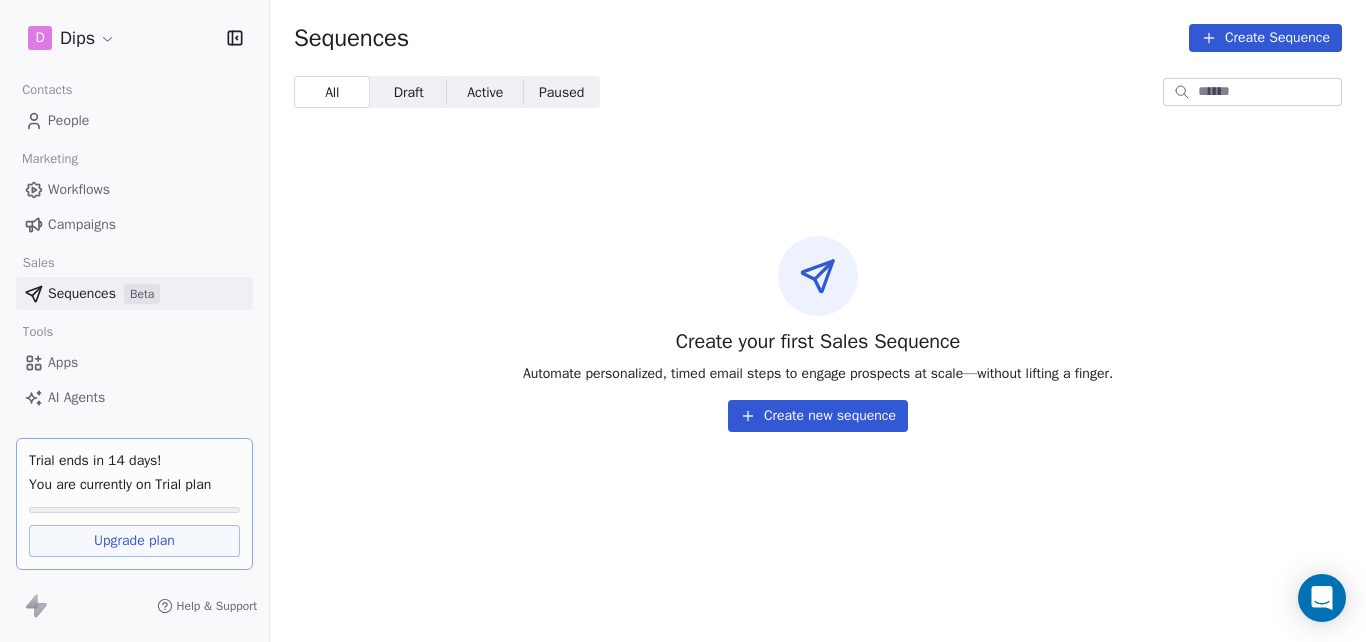 click on "Create new sequence" at bounding box center (818, 416) 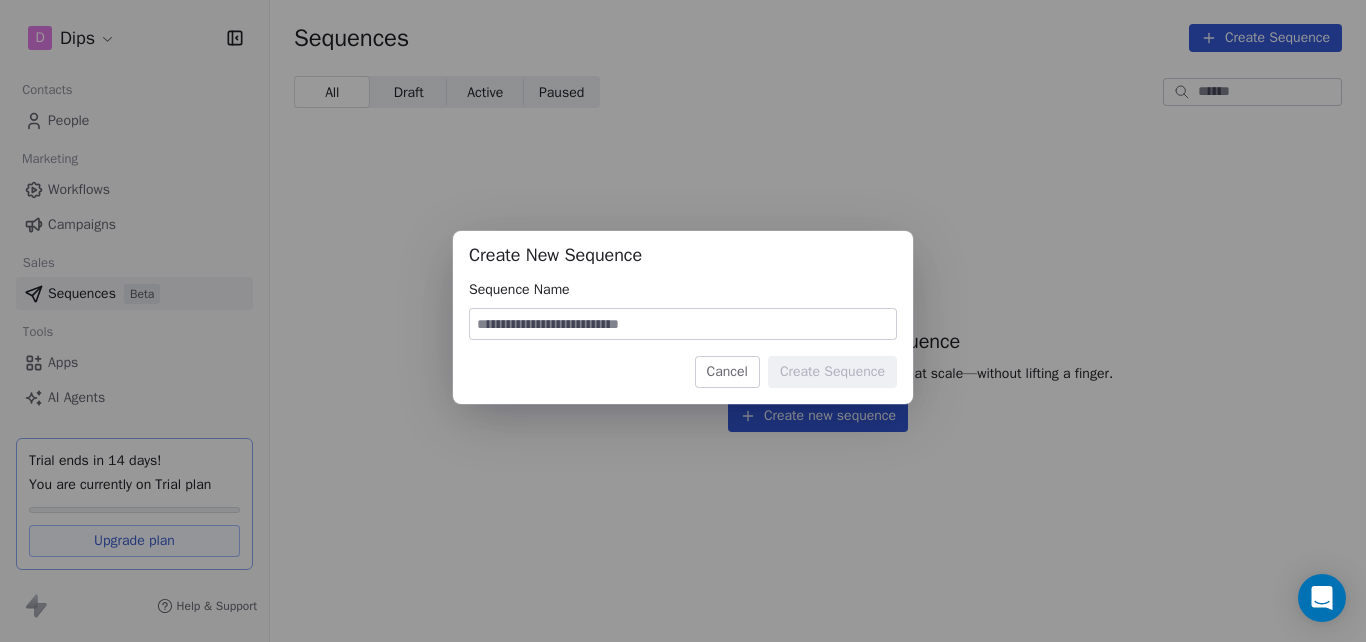 click at bounding box center [683, 324] 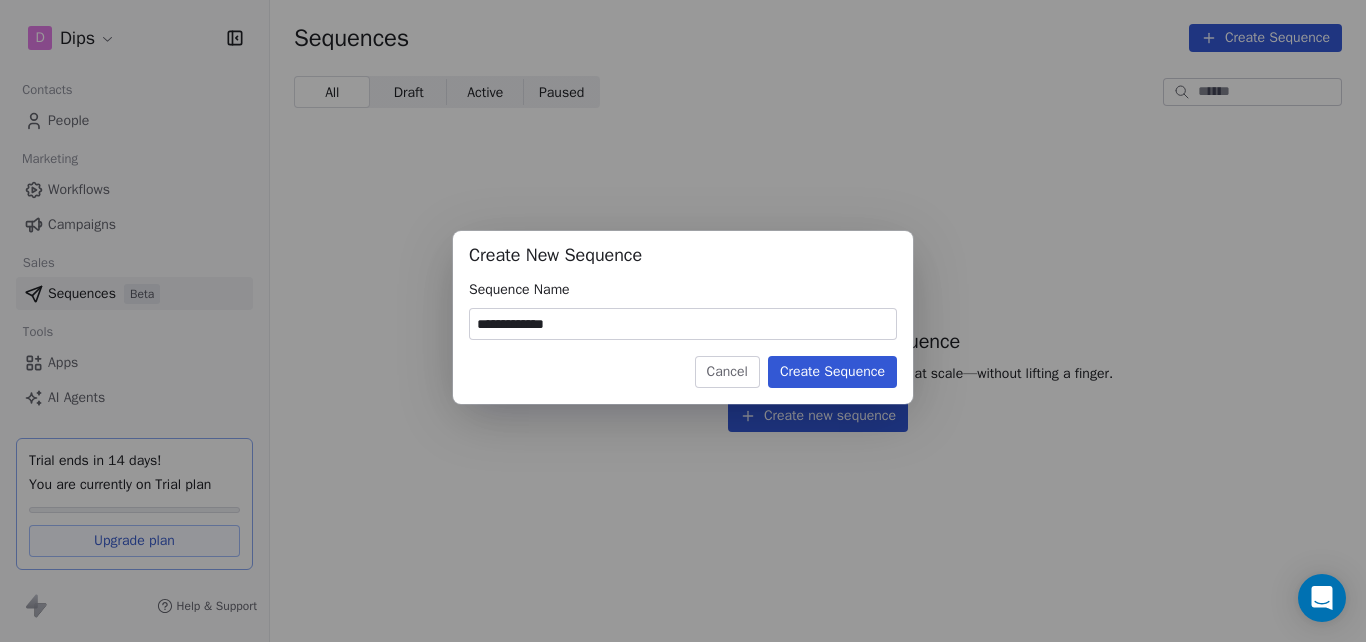 type on "**********" 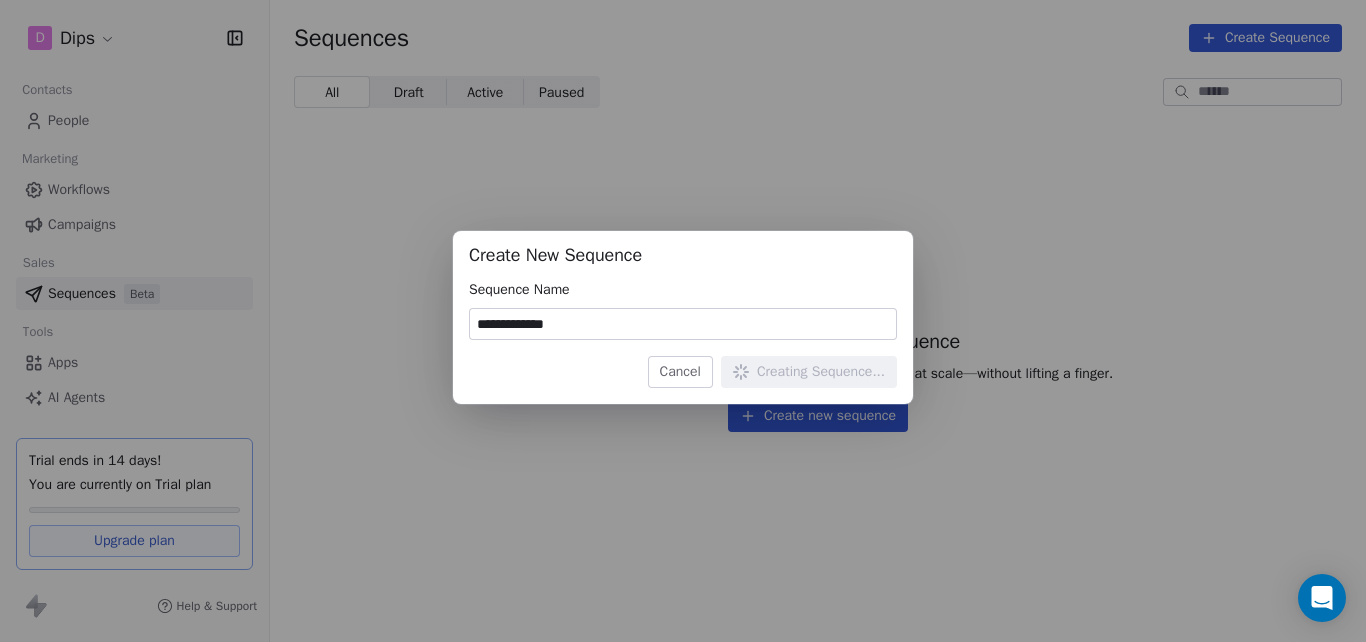 type 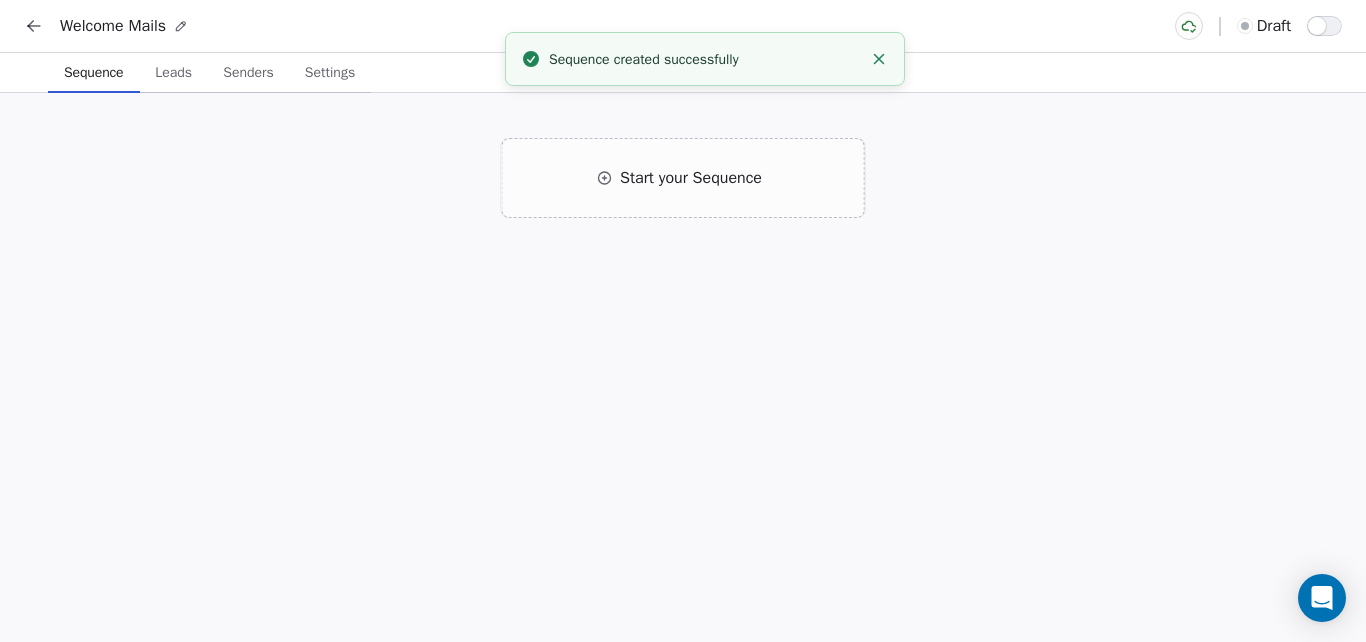 click 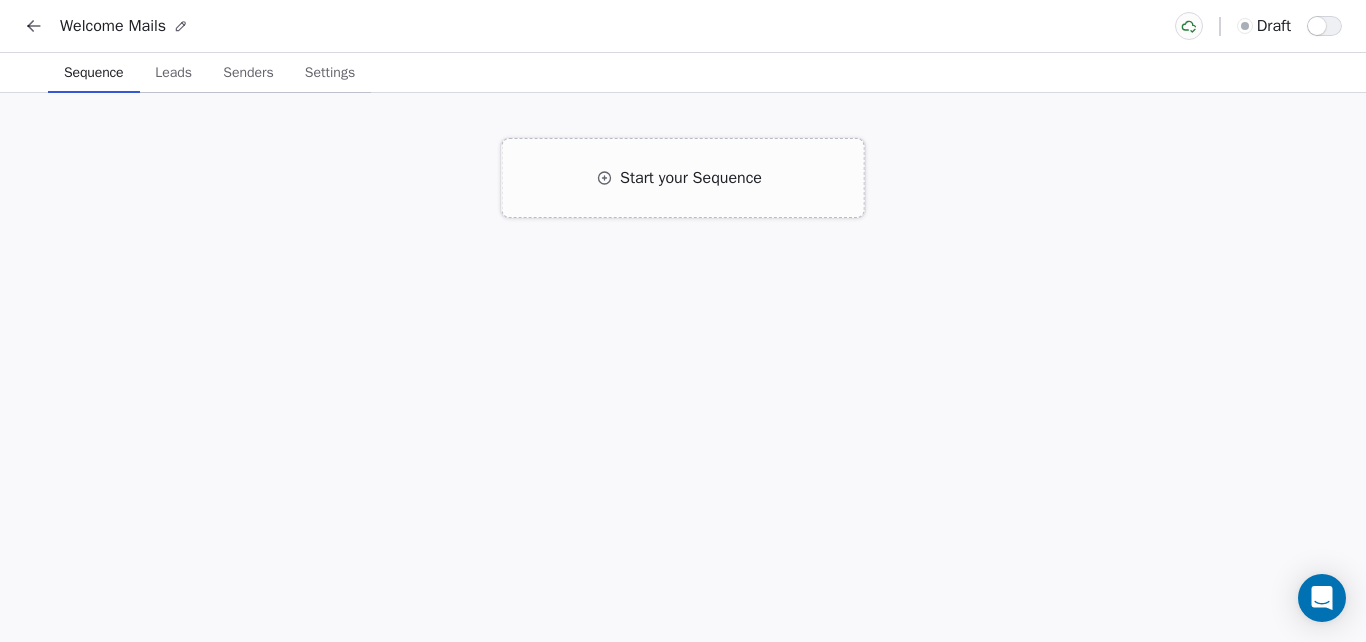 click on "Start your Sequence" at bounding box center (683, 178) 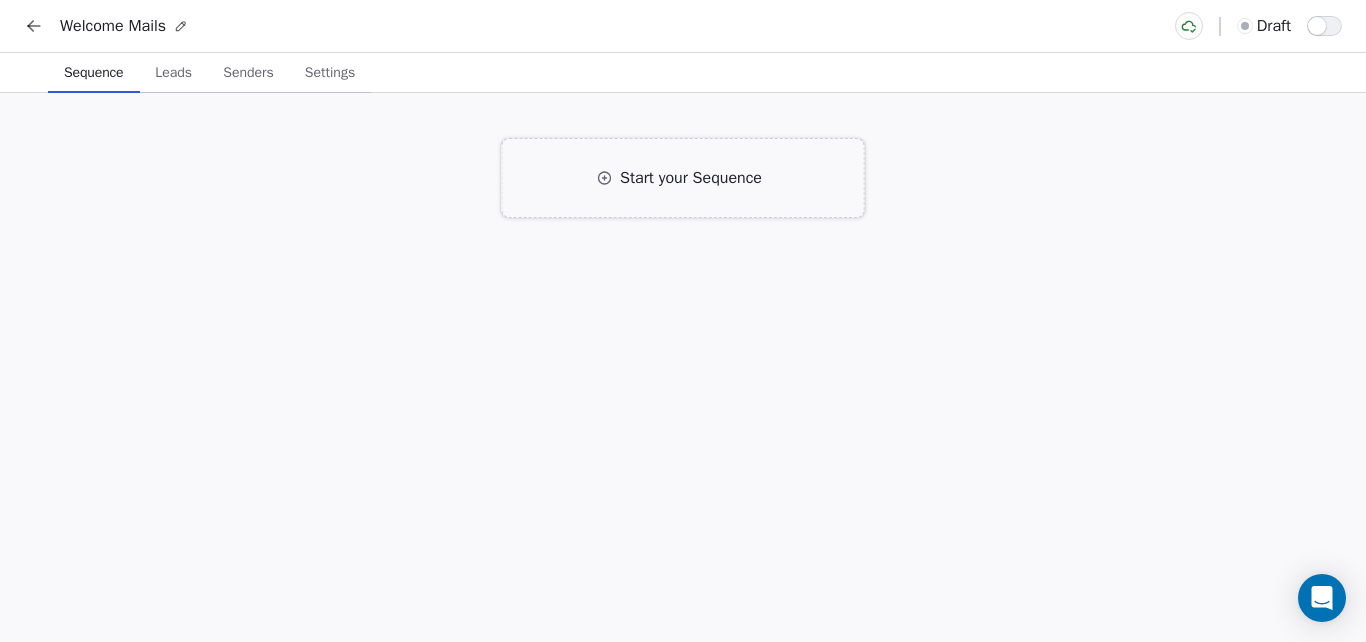 click on "Start your Sequence" at bounding box center [691, 178] 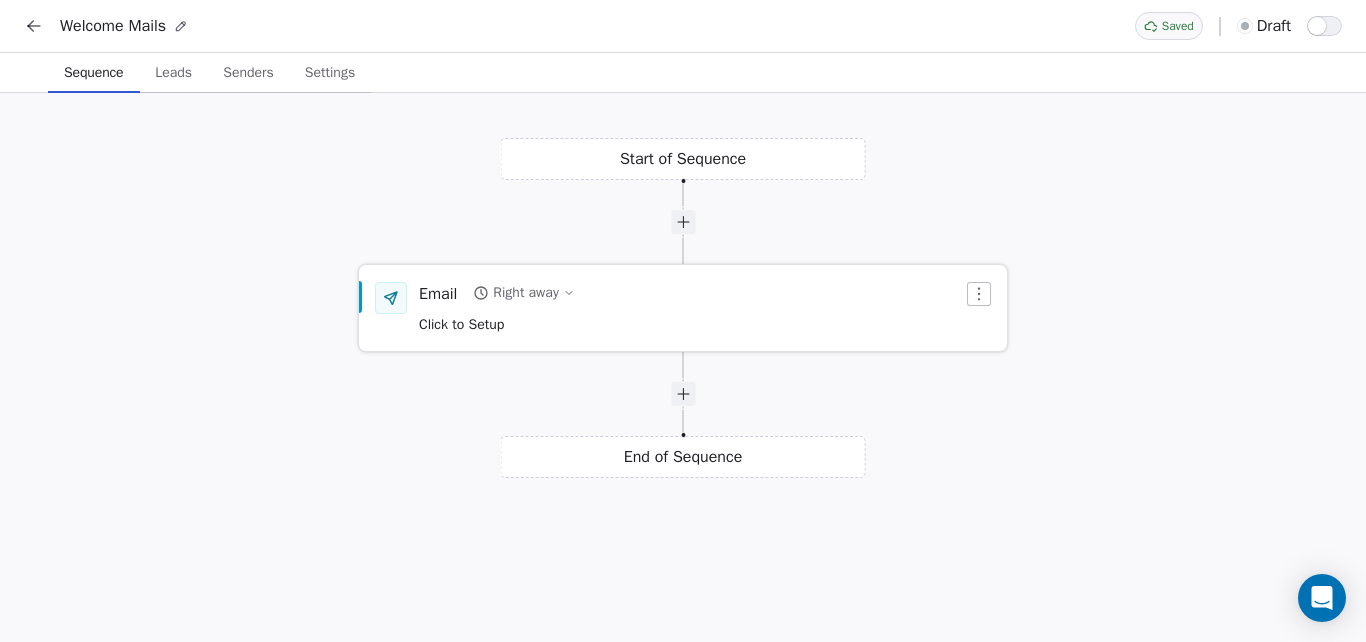 click on "Email Right away Click to Setup" at bounding box center [691, 308] 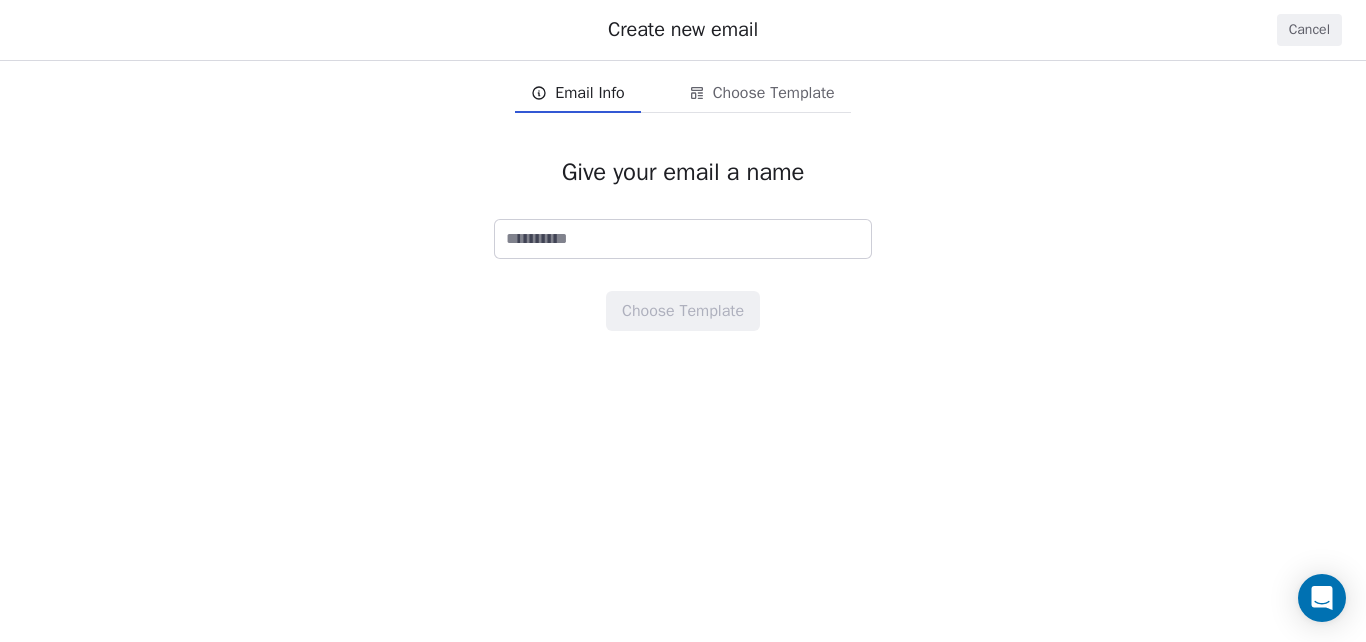 click on "Cancel" at bounding box center (1309, 30) 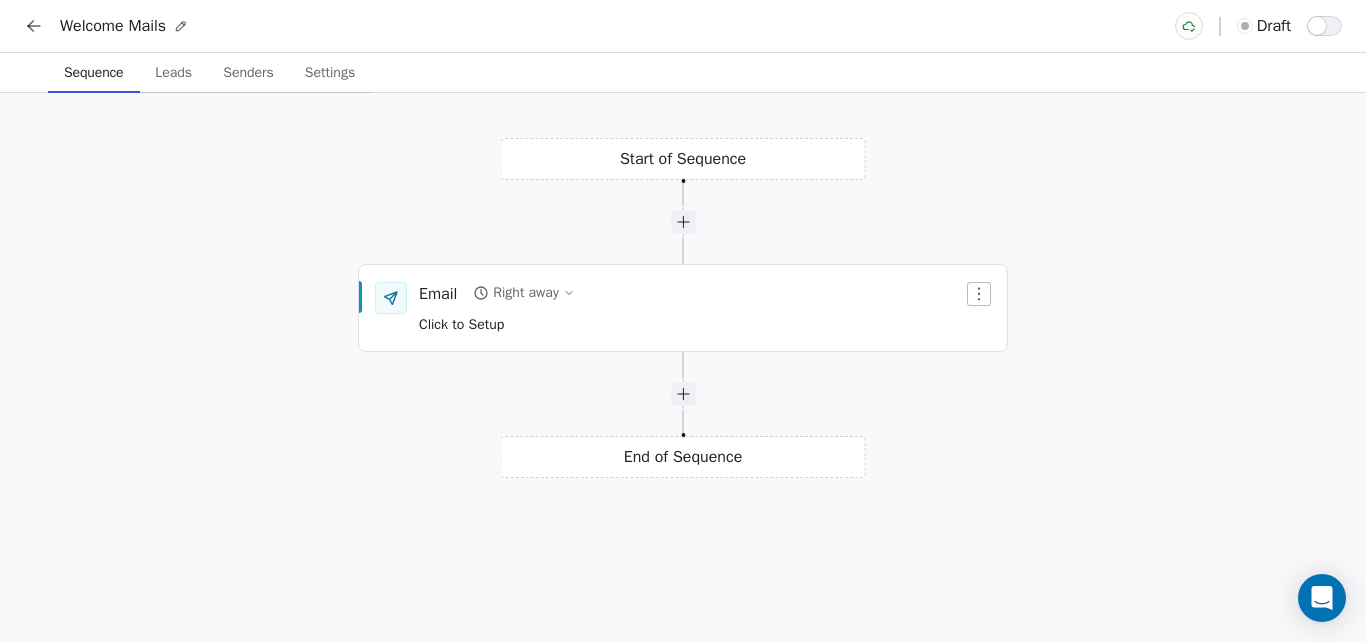 click 